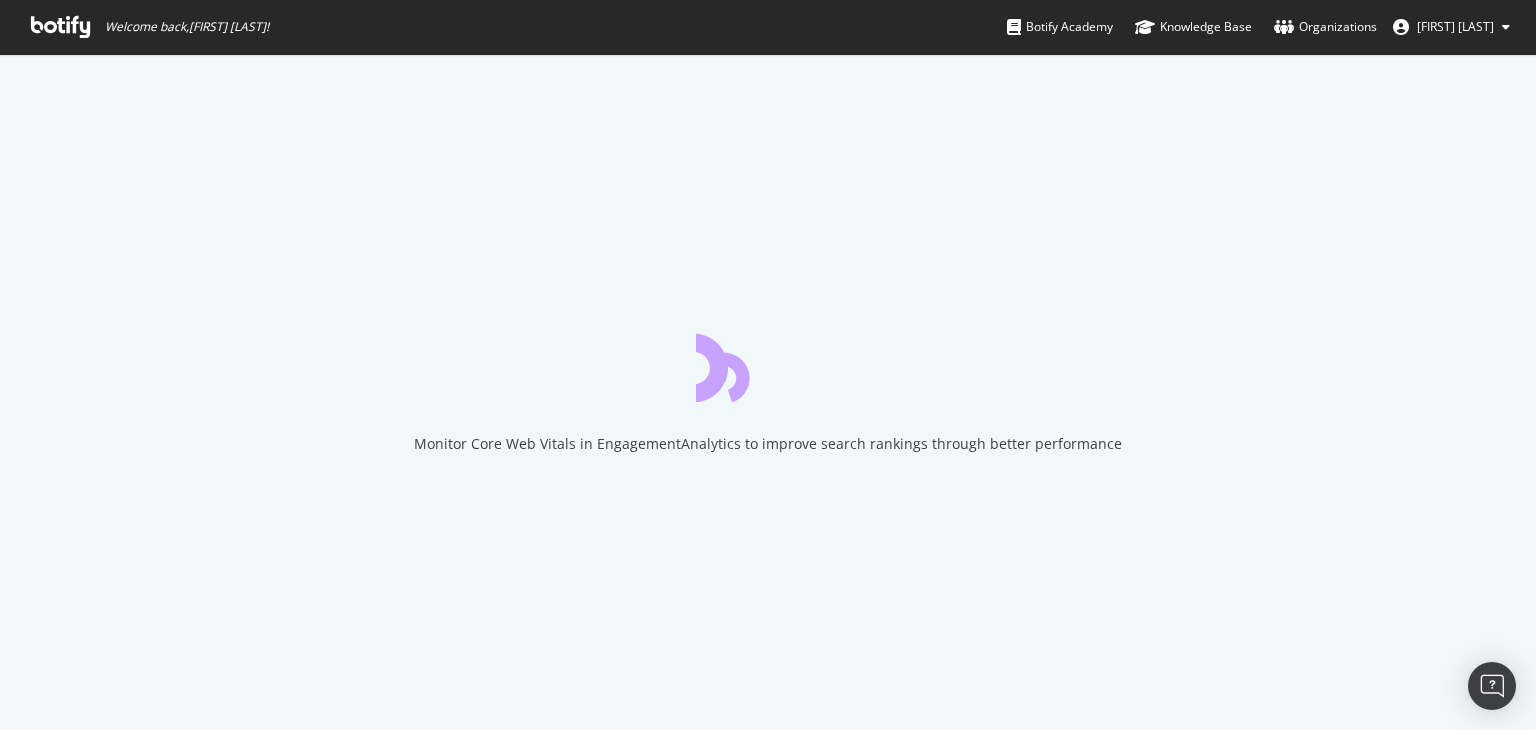 scroll, scrollTop: 0, scrollLeft: 0, axis: both 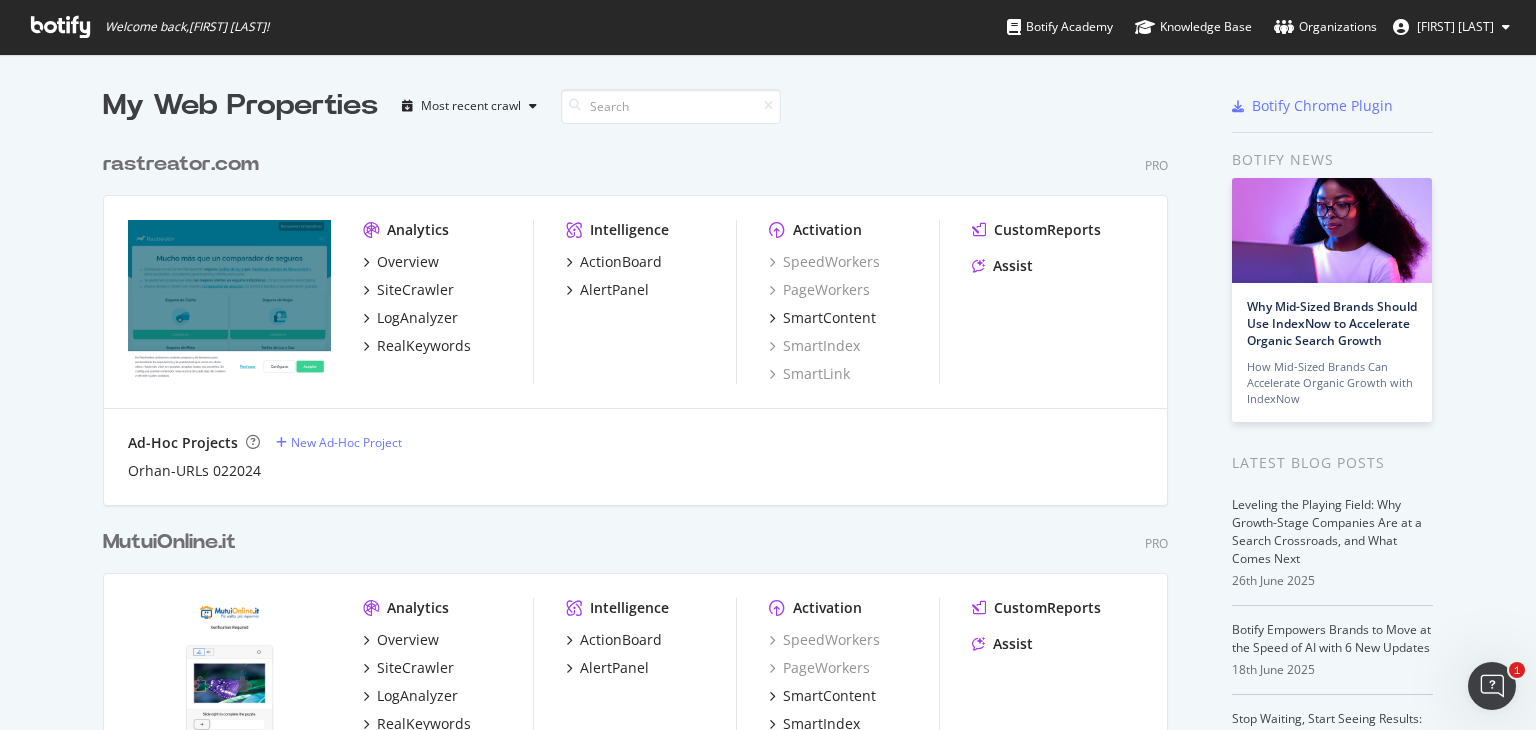 click at bounding box center [229, 301] 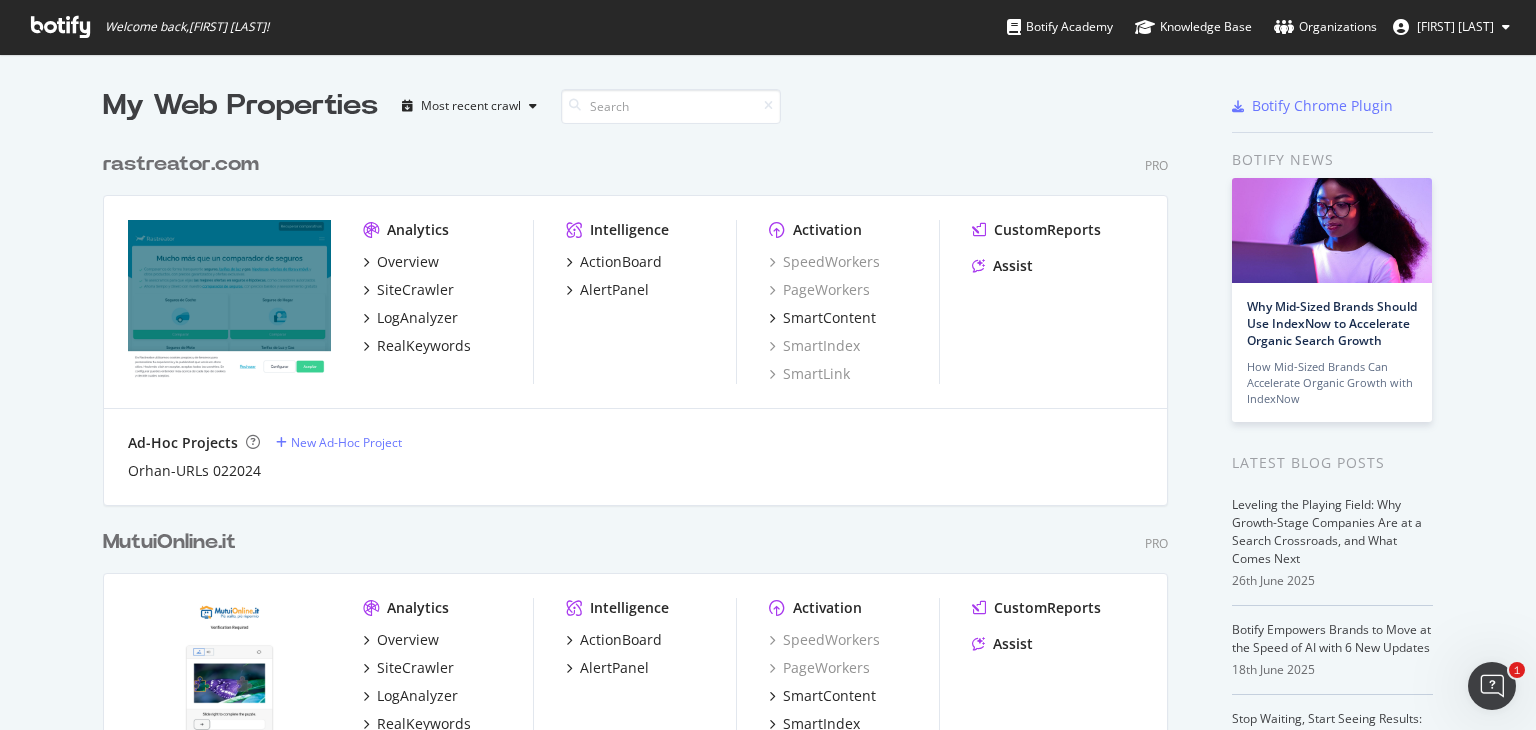 click on "rastreator.com" at bounding box center [181, 164] 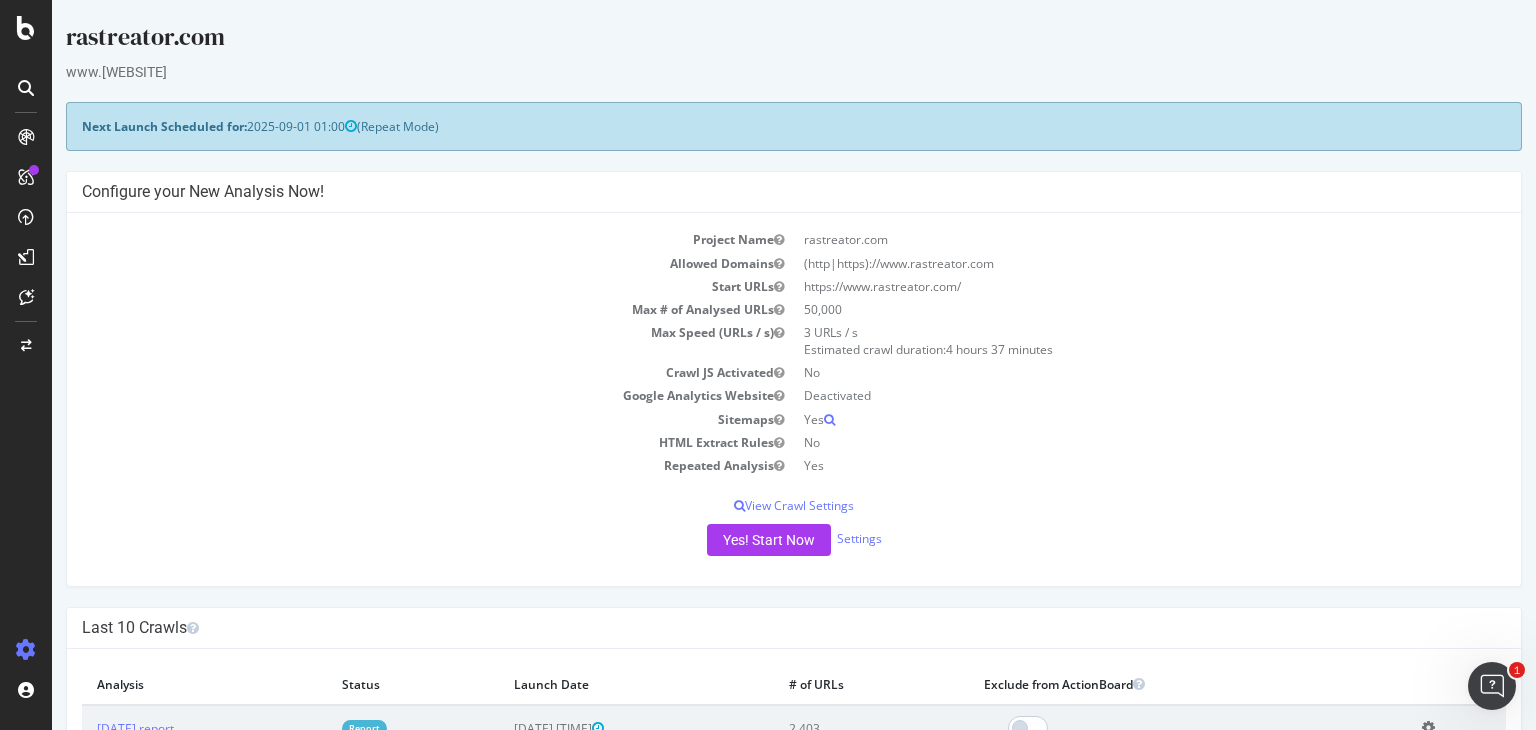 scroll, scrollTop: 0, scrollLeft: 0, axis: both 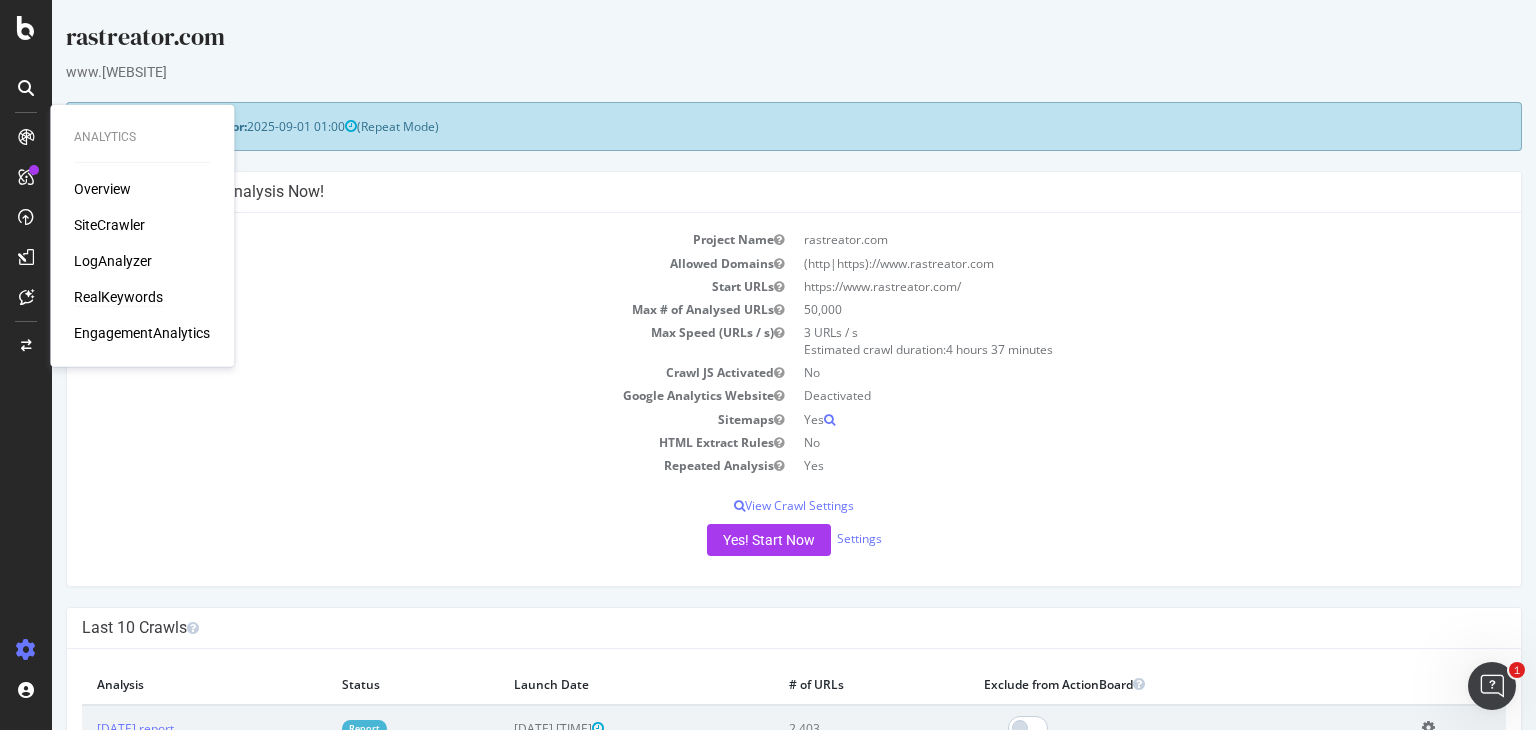 click on "RealKeywords" at bounding box center (118, 297) 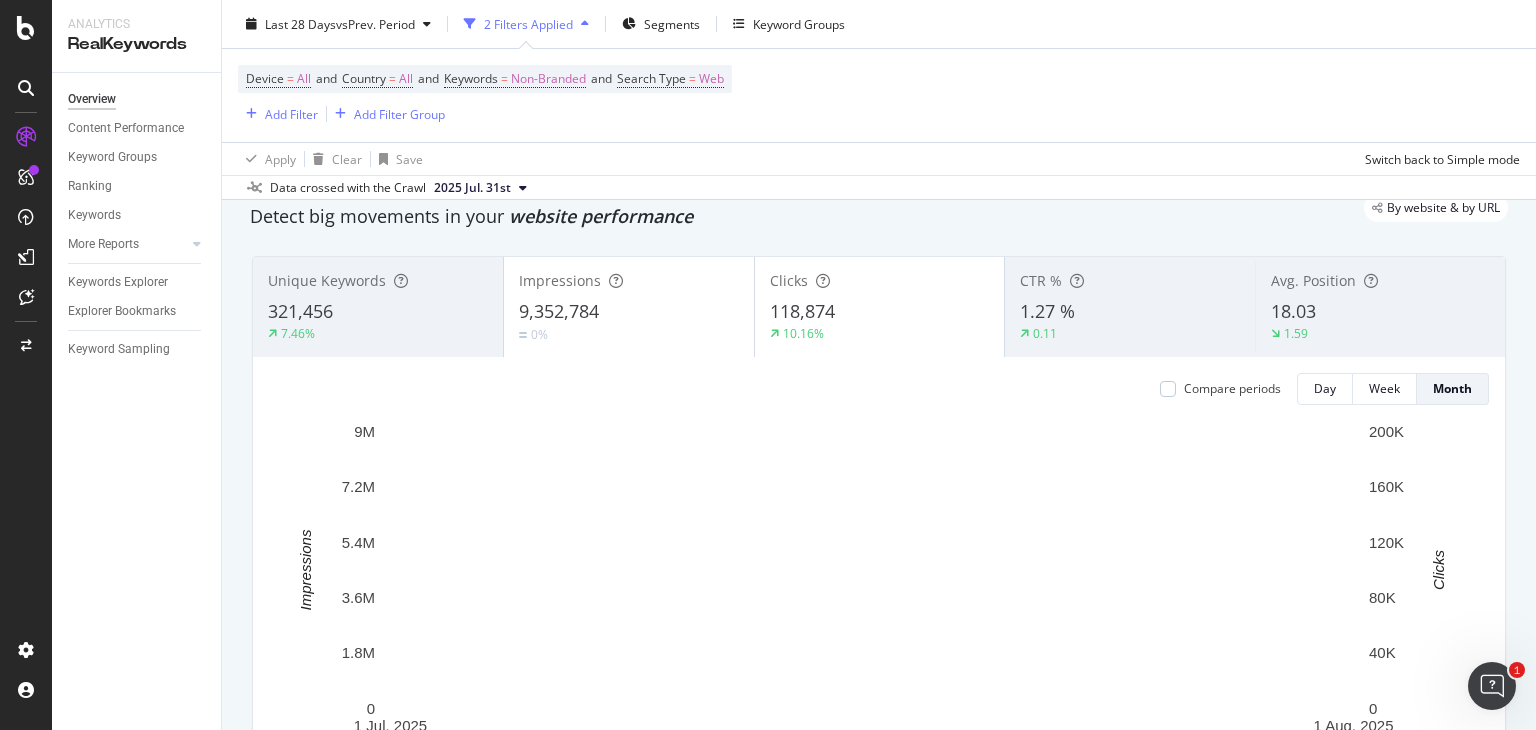 scroll, scrollTop: 0, scrollLeft: 0, axis: both 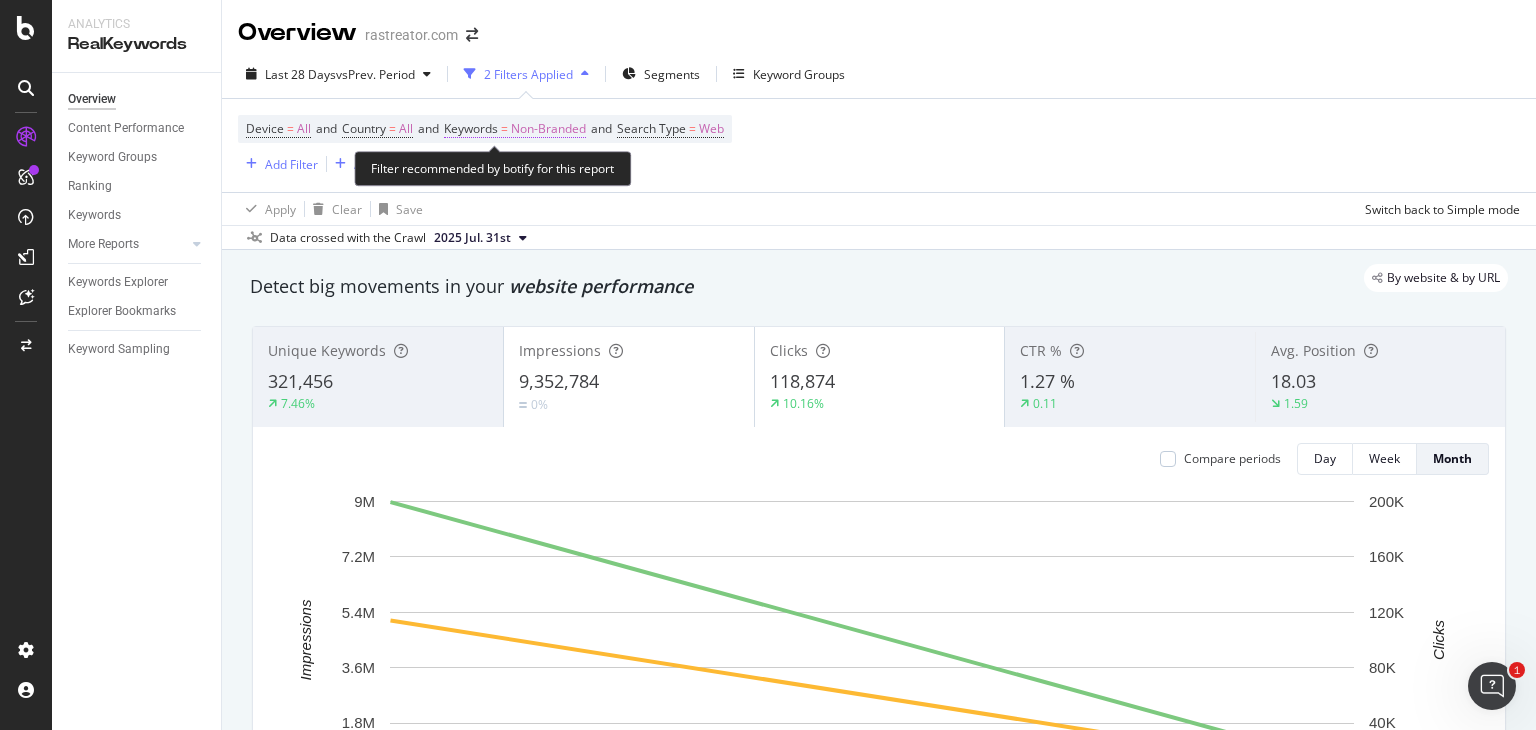 click on "Non-Branded" at bounding box center [548, 129] 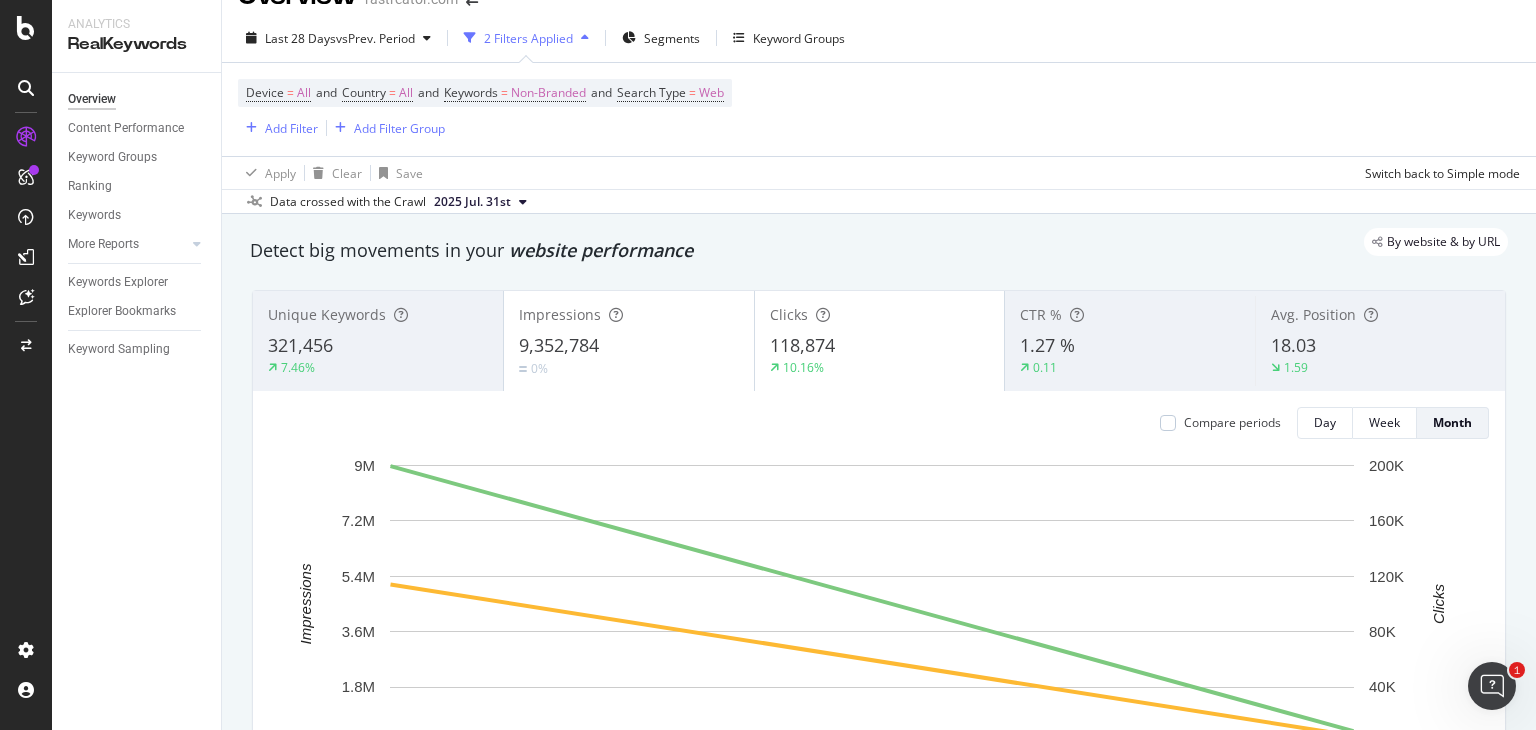scroll, scrollTop: 0, scrollLeft: 0, axis: both 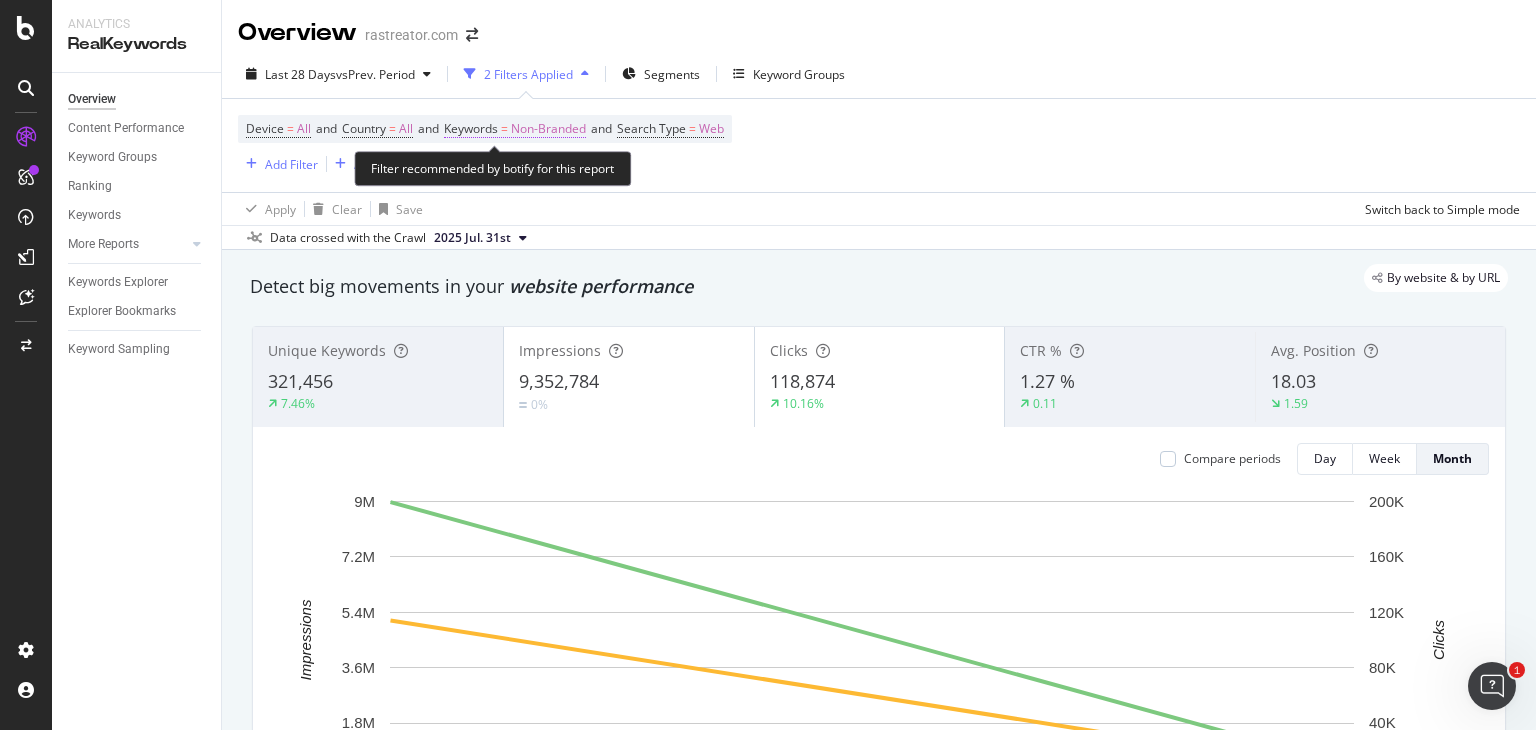 click on "Non-Branded" at bounding box center (548, 129) 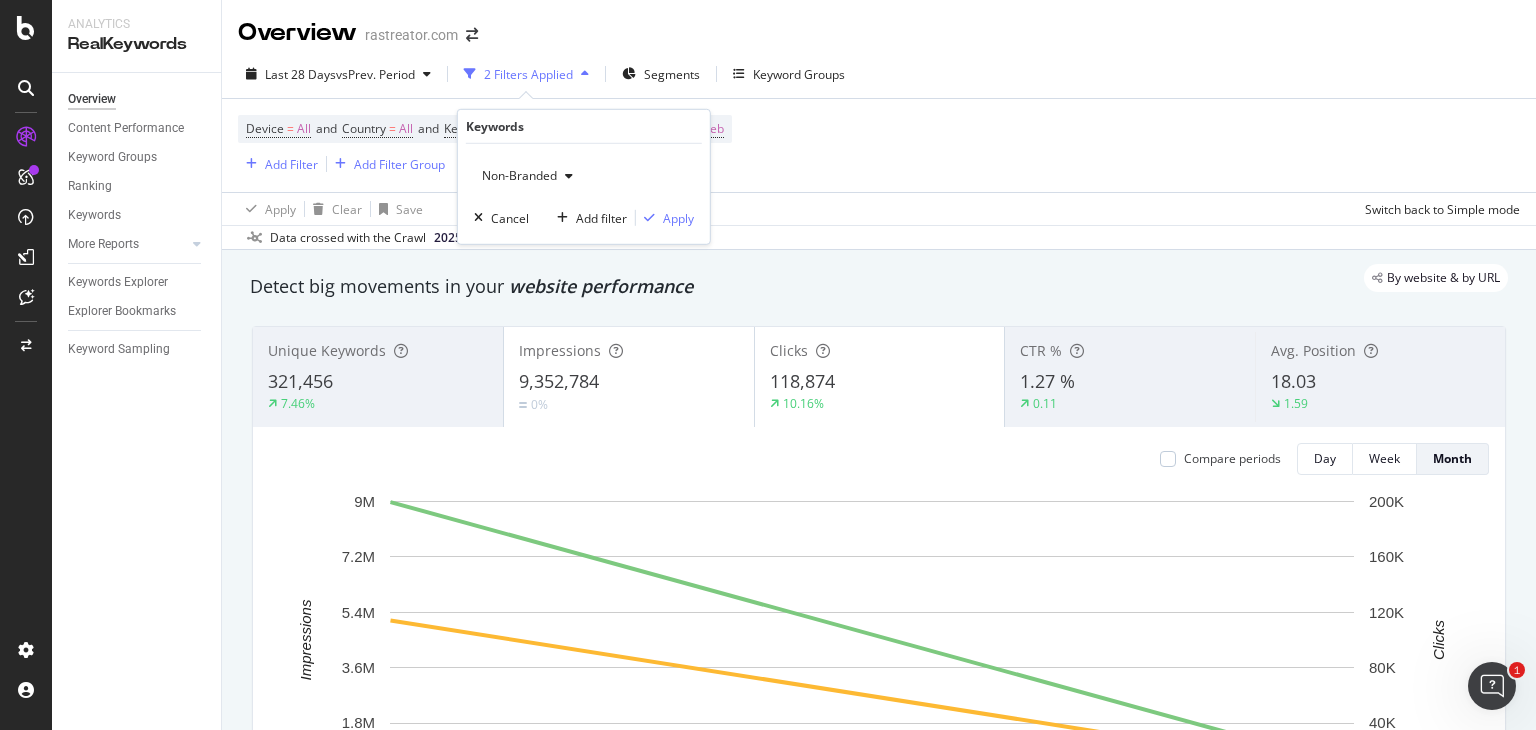 click on "Non-Branded" at bounding box center [515, 175] 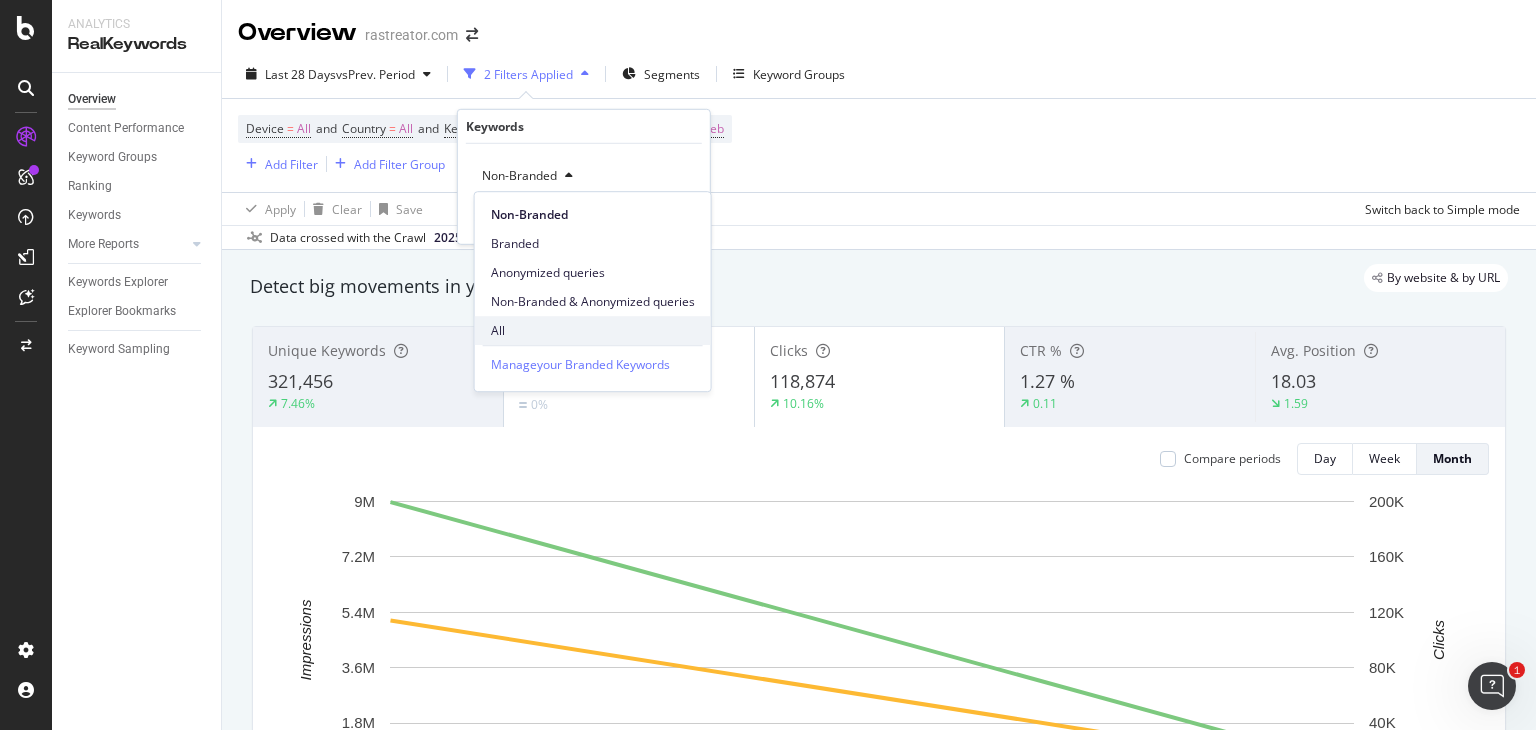 click on "All" at bounding box center (593, 331) 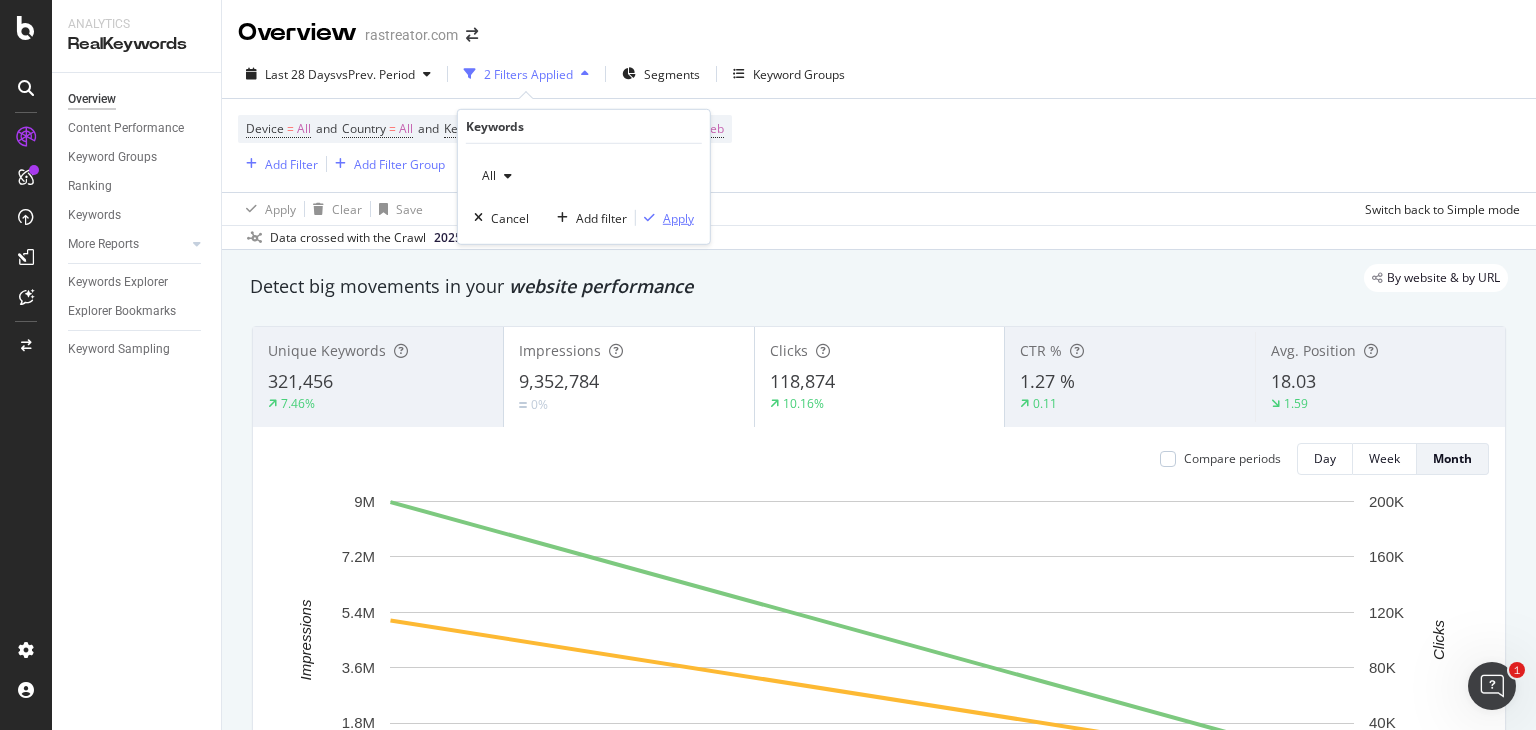 click on "Apply" at bounding box center (678, 217) 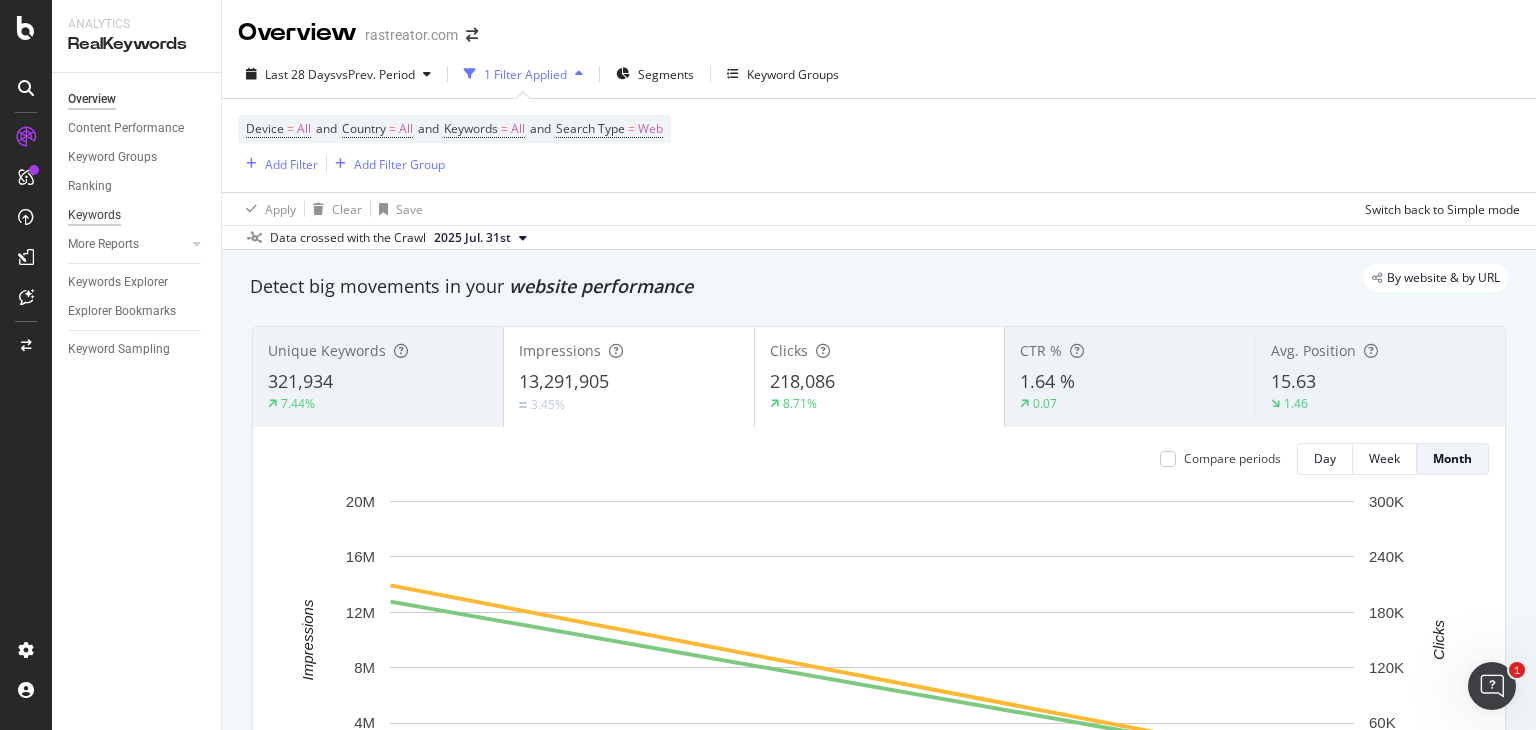 click on "Keywords" at bounding box center [94, 215] 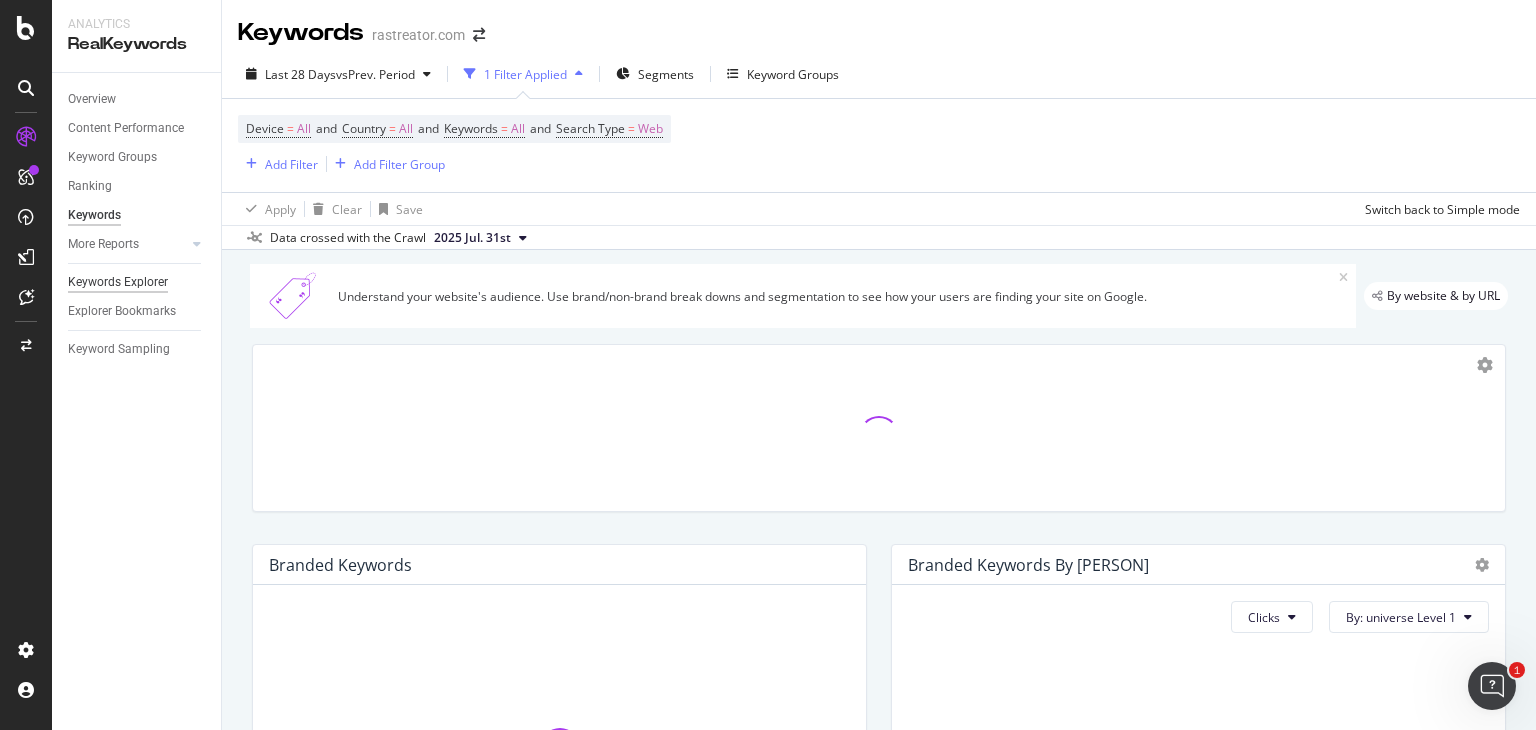 click on "Keywords Explorer" at bounding box center (118, 282) 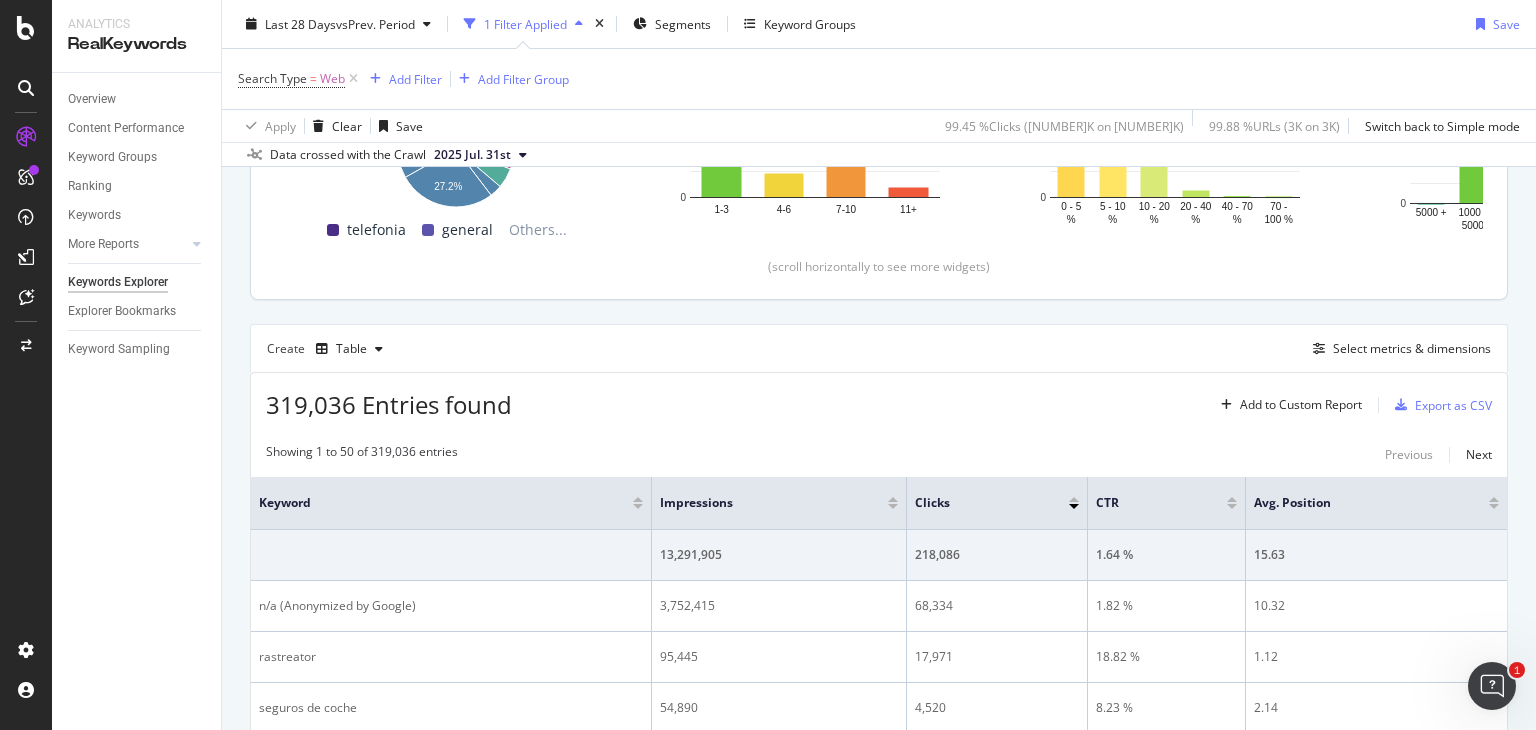 scroll, scrollTop: 0, scrollLeft: 0, axis: both 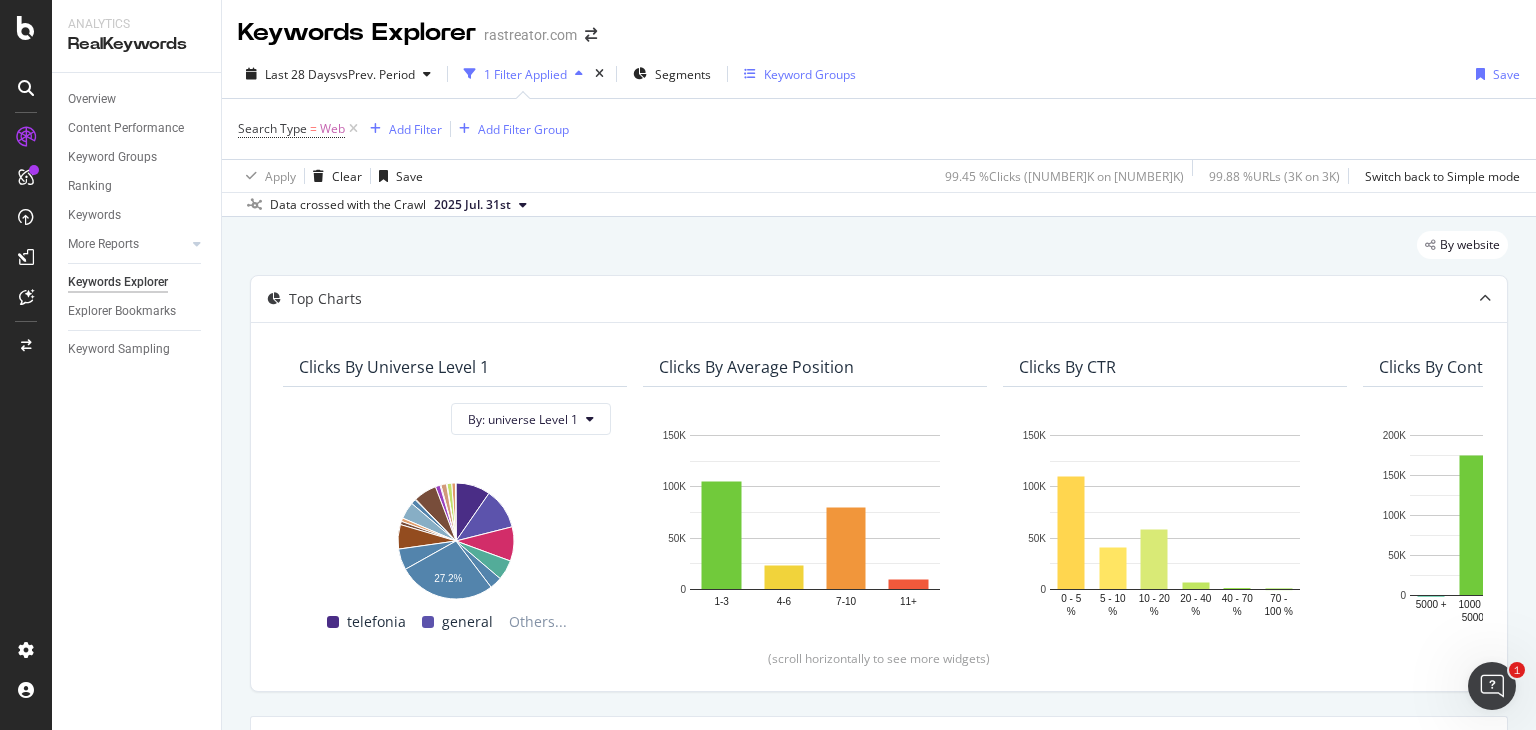 click on "Keyword Groups" at bounding box center (810, 74) 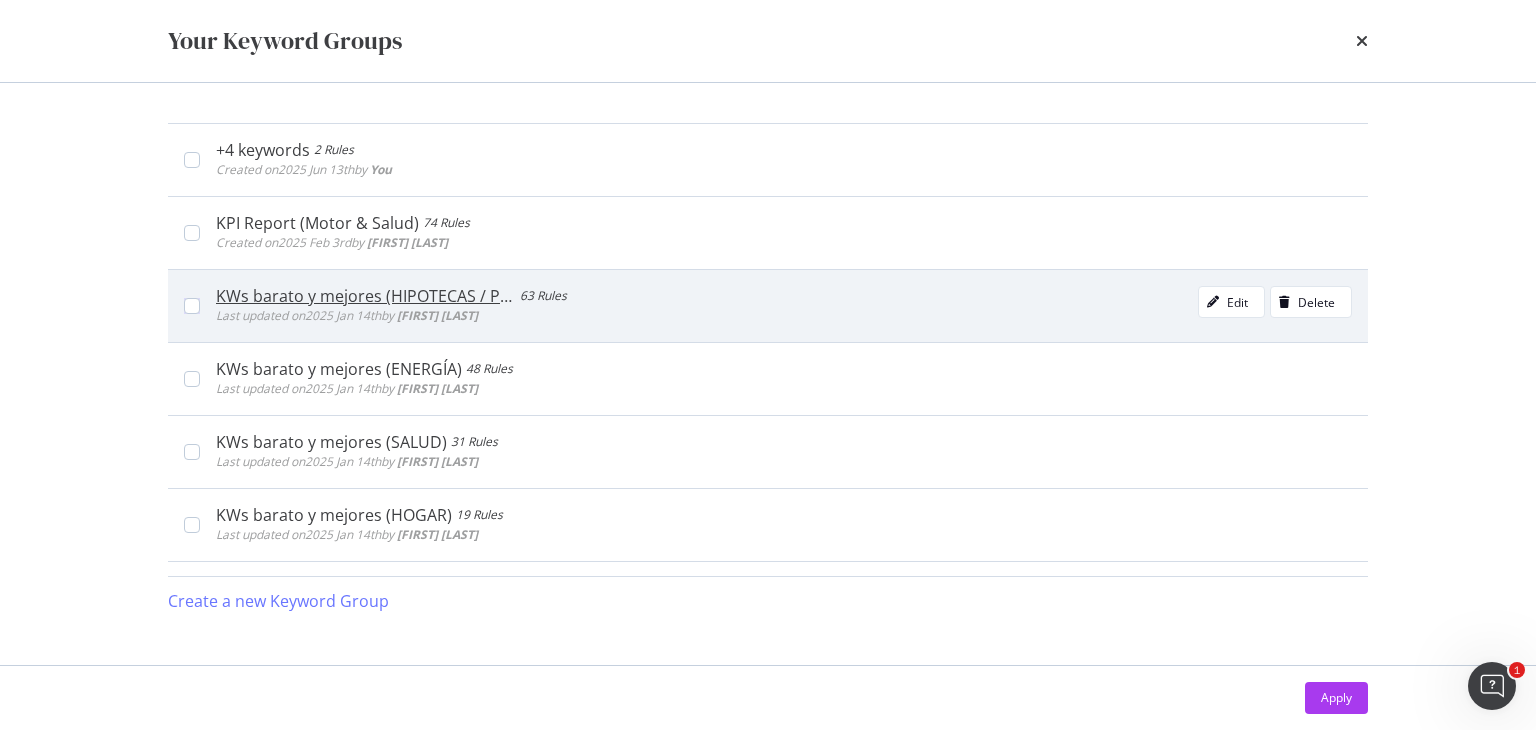 type 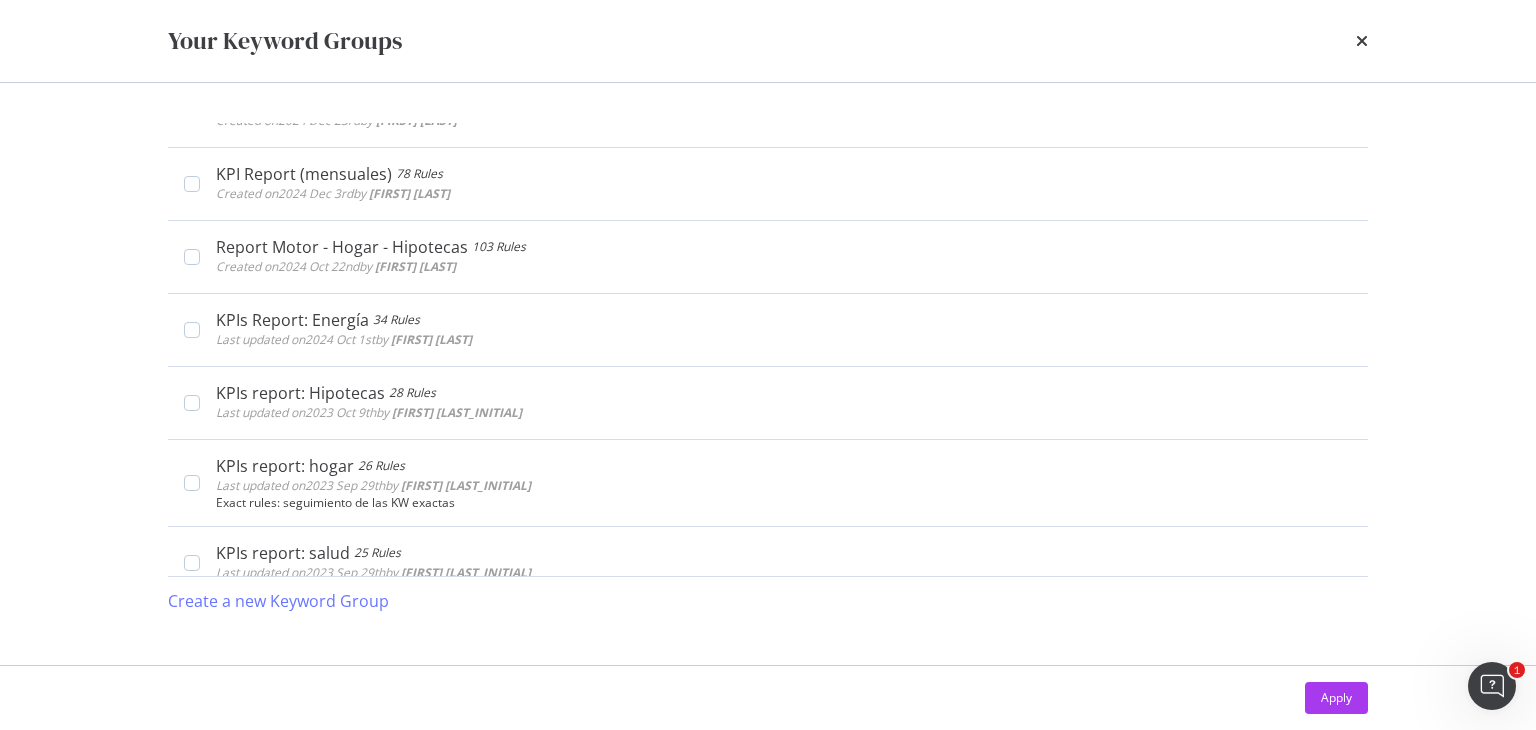 scroll, scrollTop: 632, scrollLeft: 0, axis: vertical 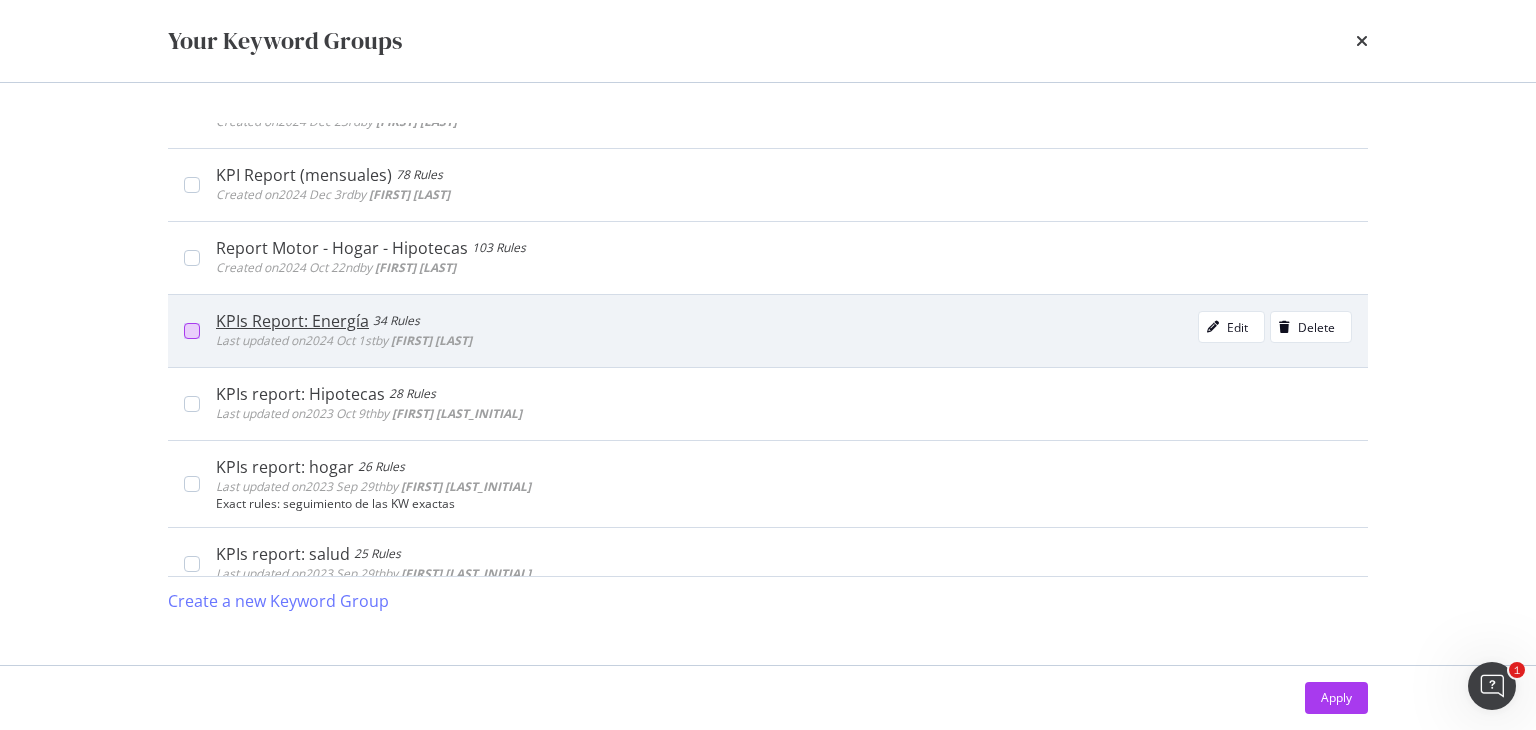click at bounding box center (192, 331) 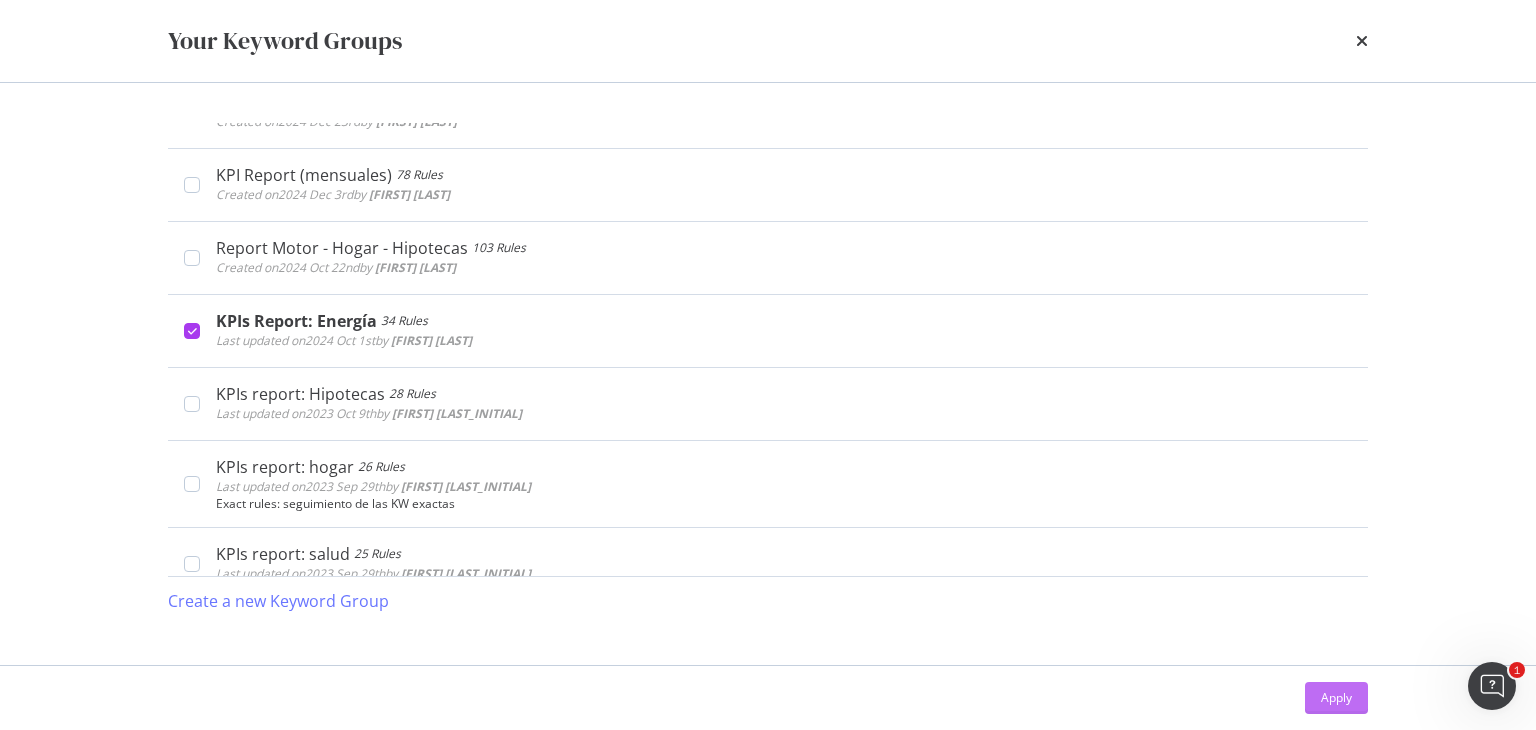 click on "Apply" at bounding box center [1336, 697] 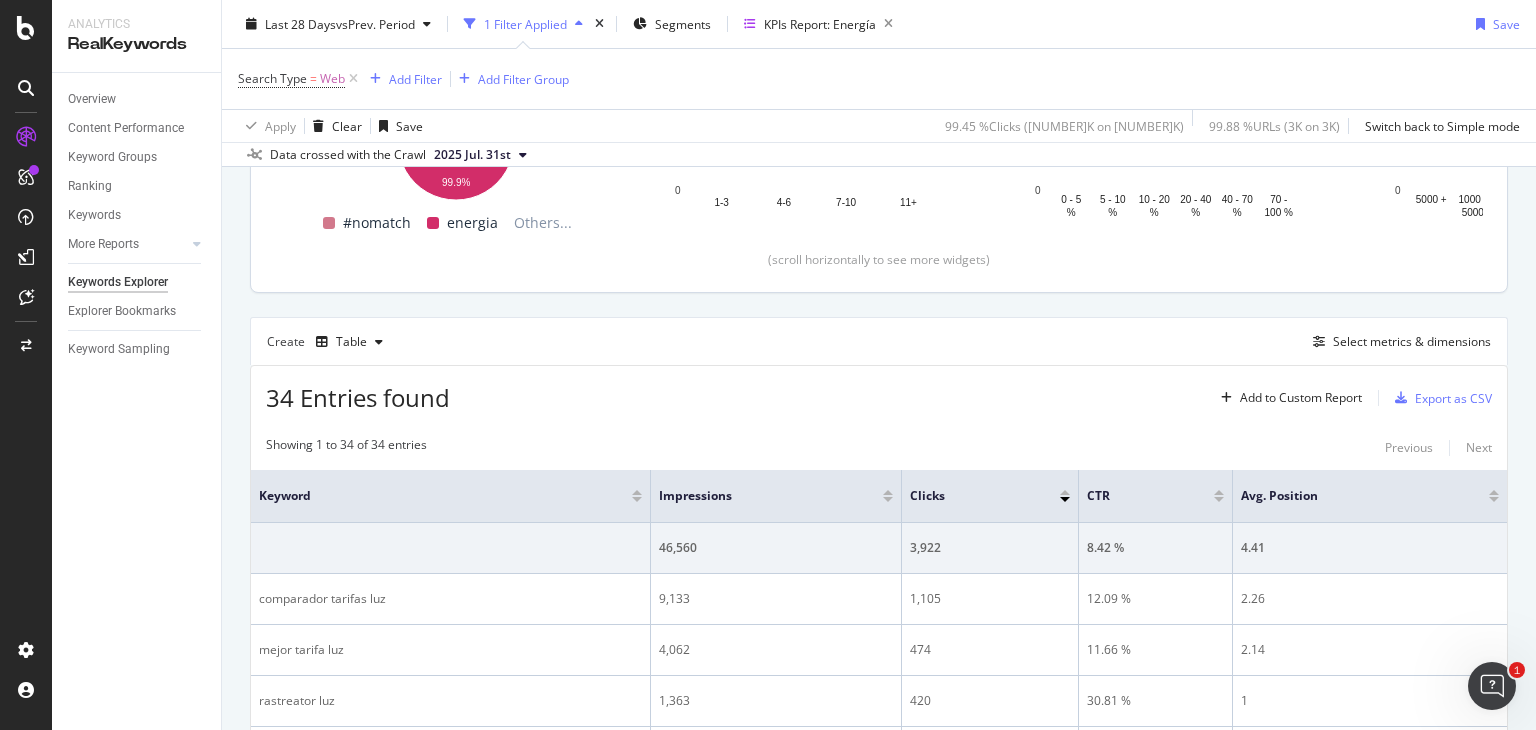scroll, scrollTop: 424, scrollLeft: 0, axis: vertical 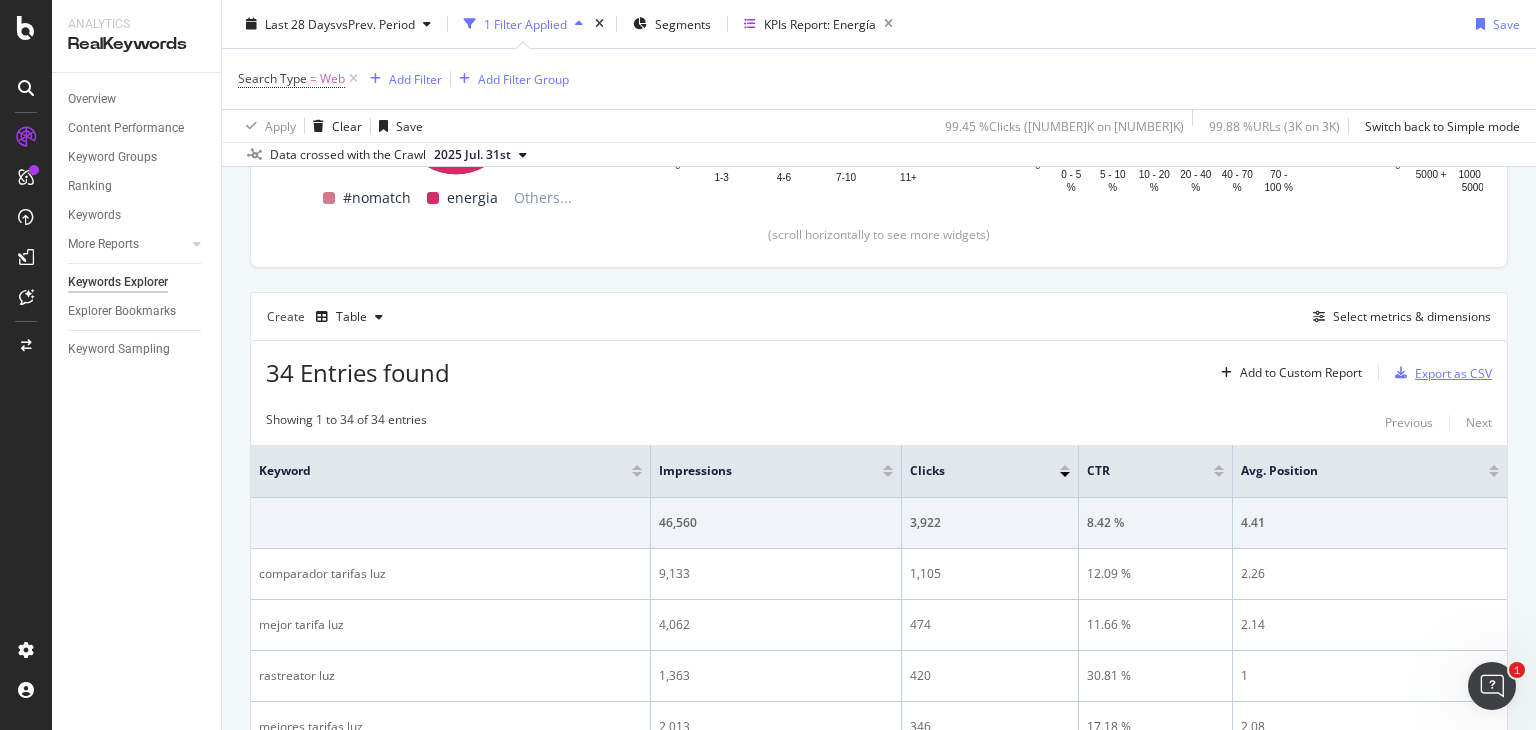 click on "Export as CSV" at bounding box center (1453, 373) 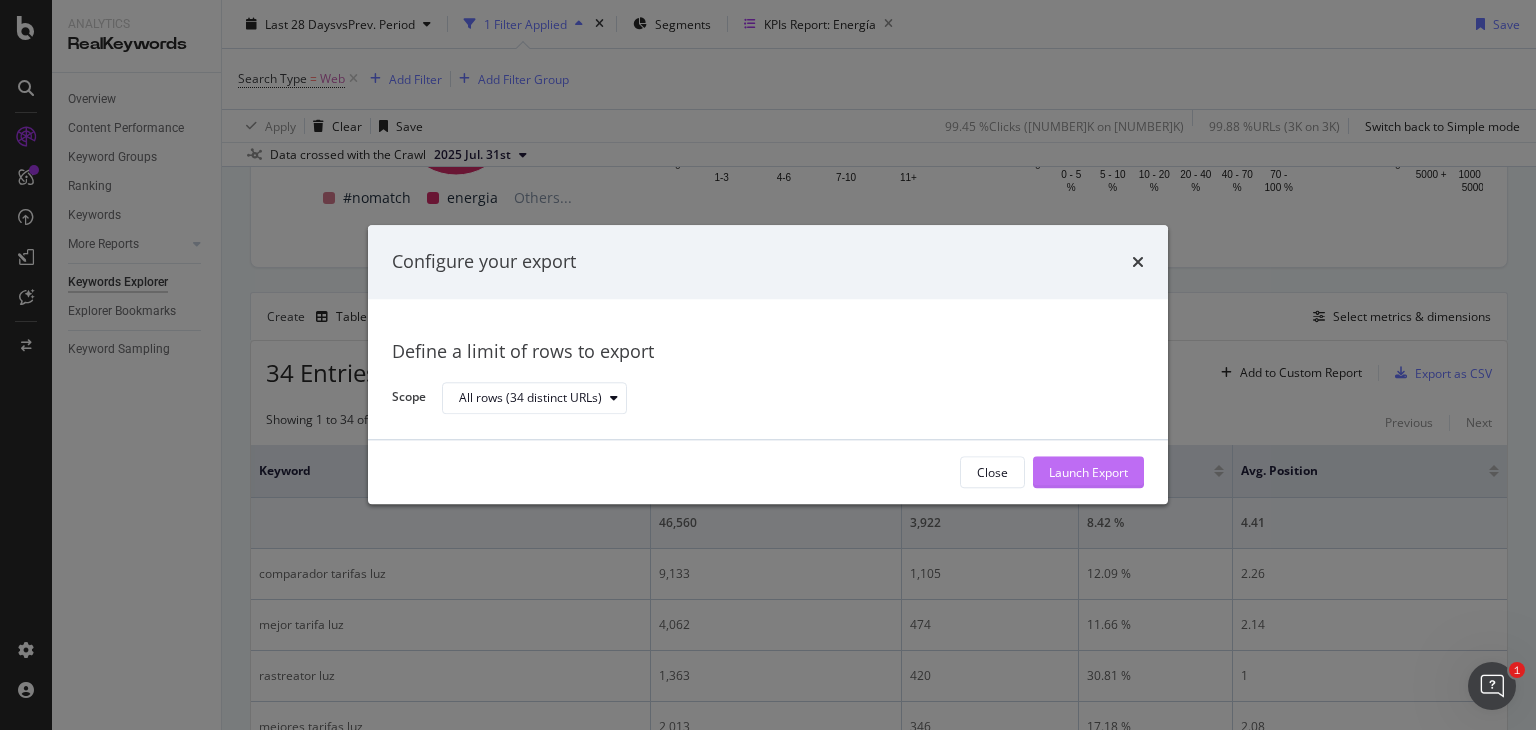 click on "Launch Export" at bounding box center [1088, 472] 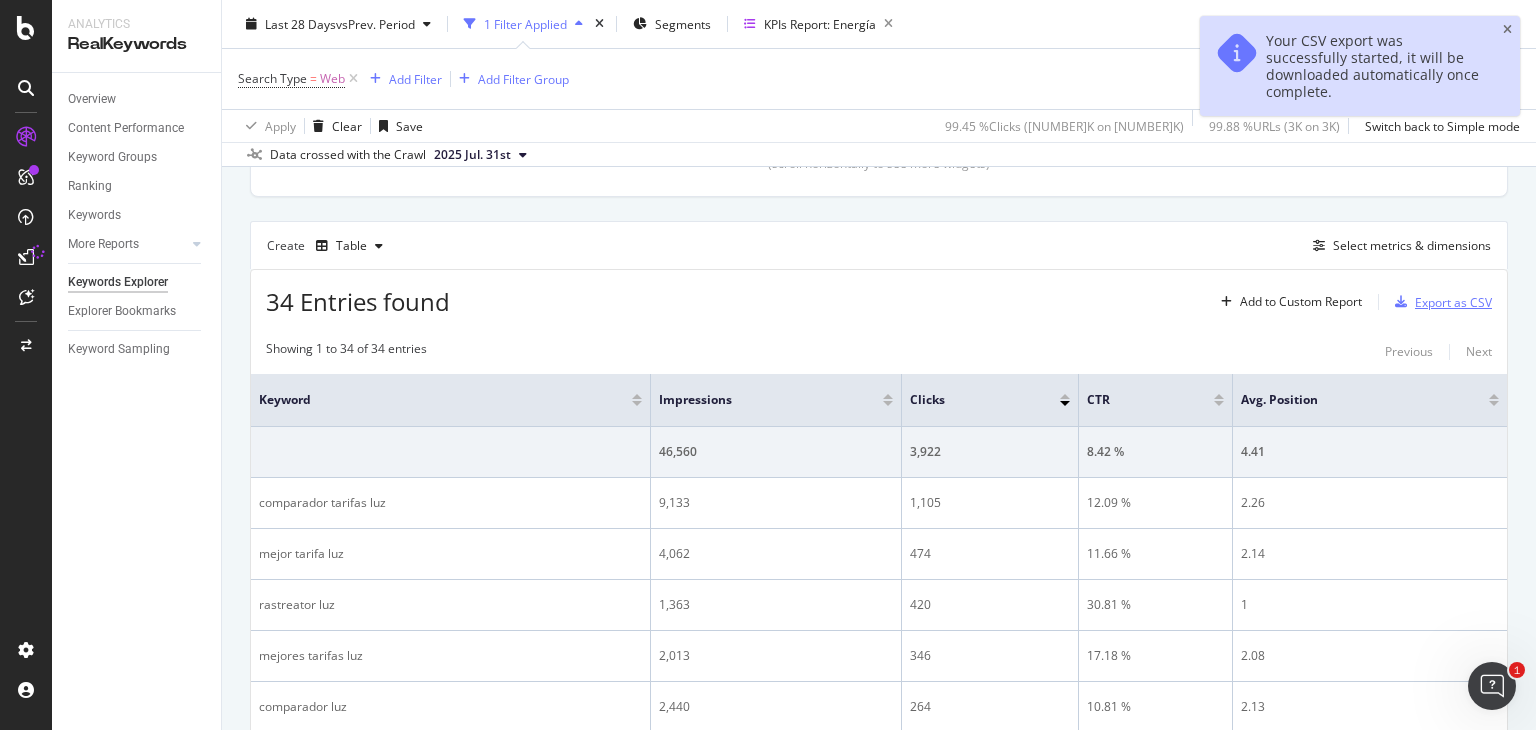 scroll, scrollTop: 496, scrollLeft: 0, axis: vertical 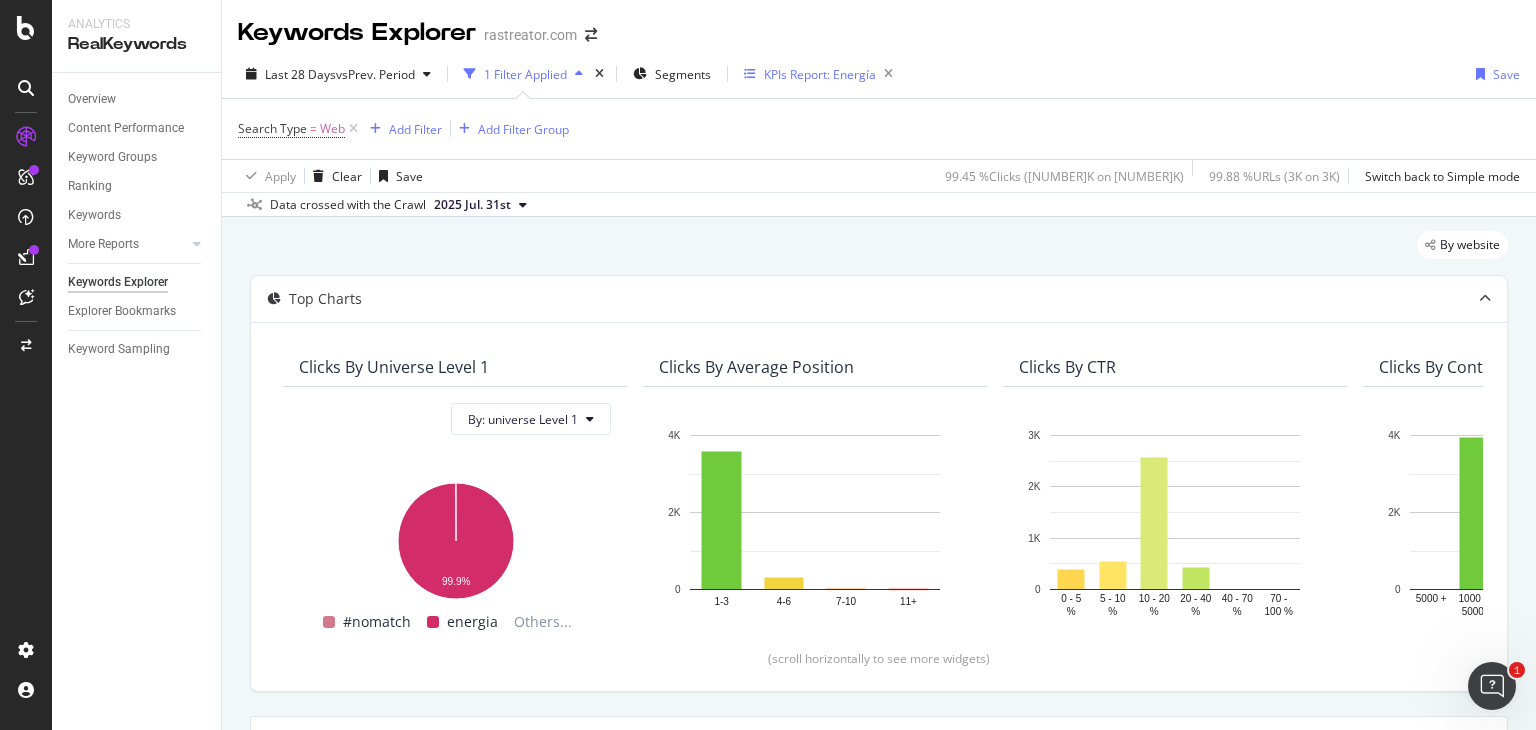 click on "KPIs Report: Energía" at bounding box center (820, 74) 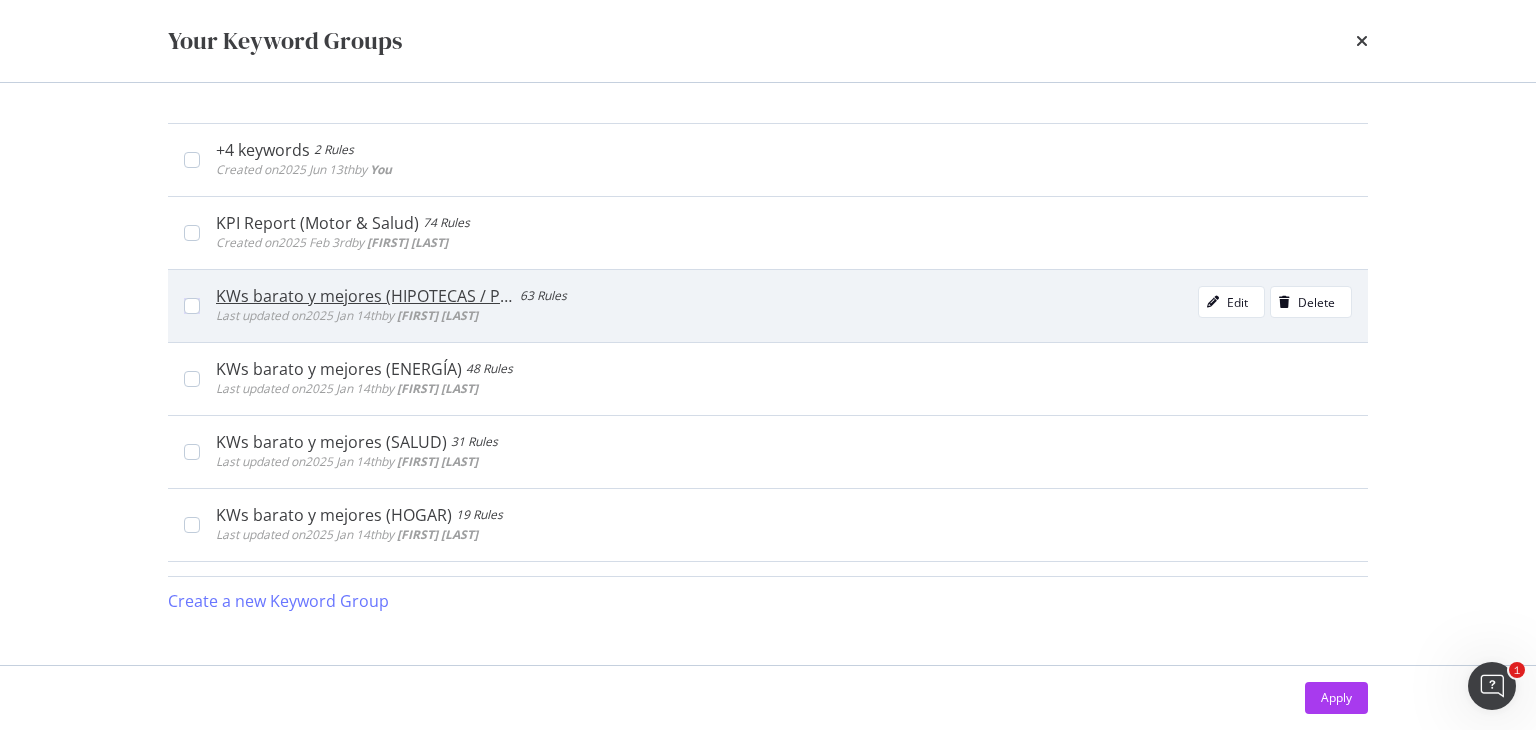 scroll, scrollTop: 596, scrollLeft: 0, axis: vertical 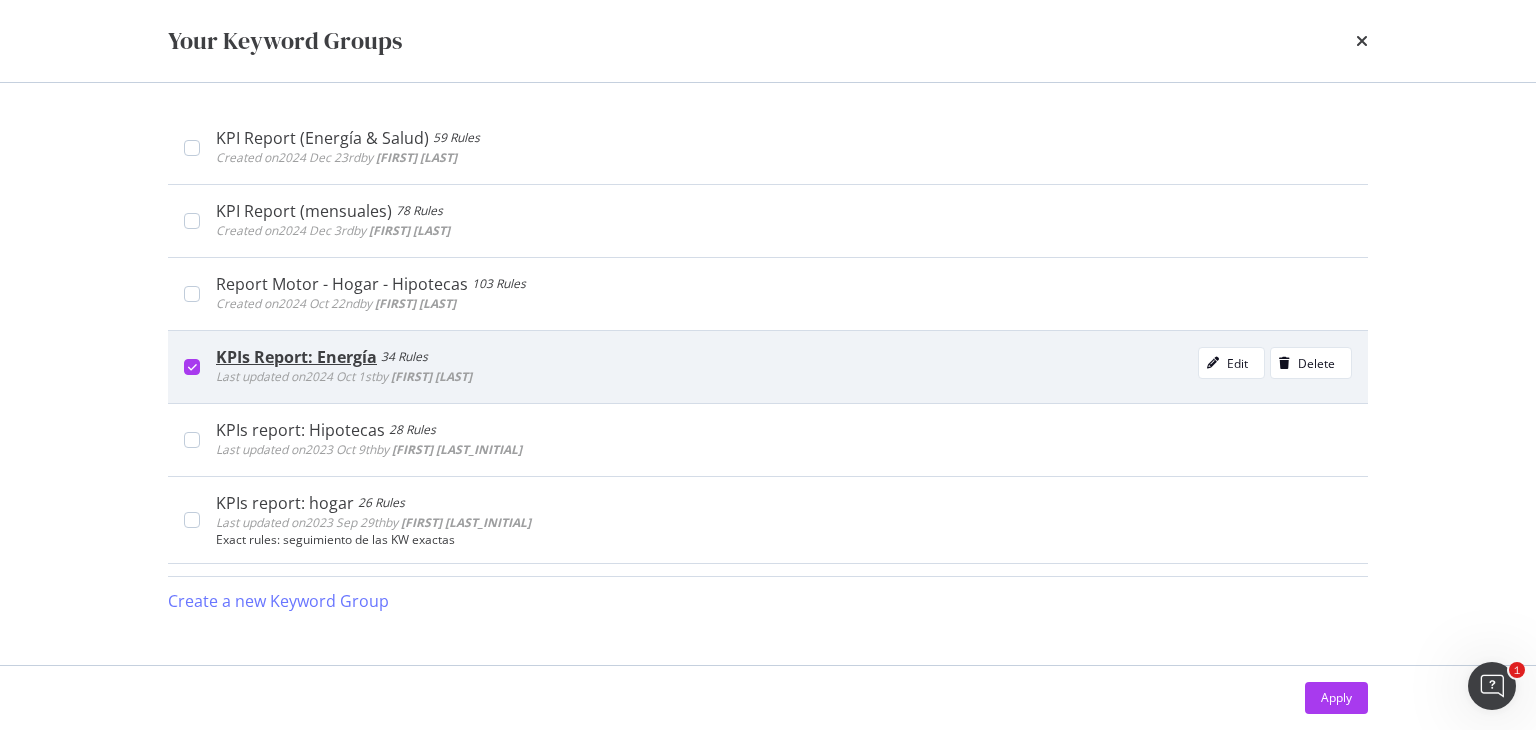 click on "KPIs Report: Energía Rules Last updated on [DATE] by [PERSON] Edit Delete" at bounding box center (768, 366) 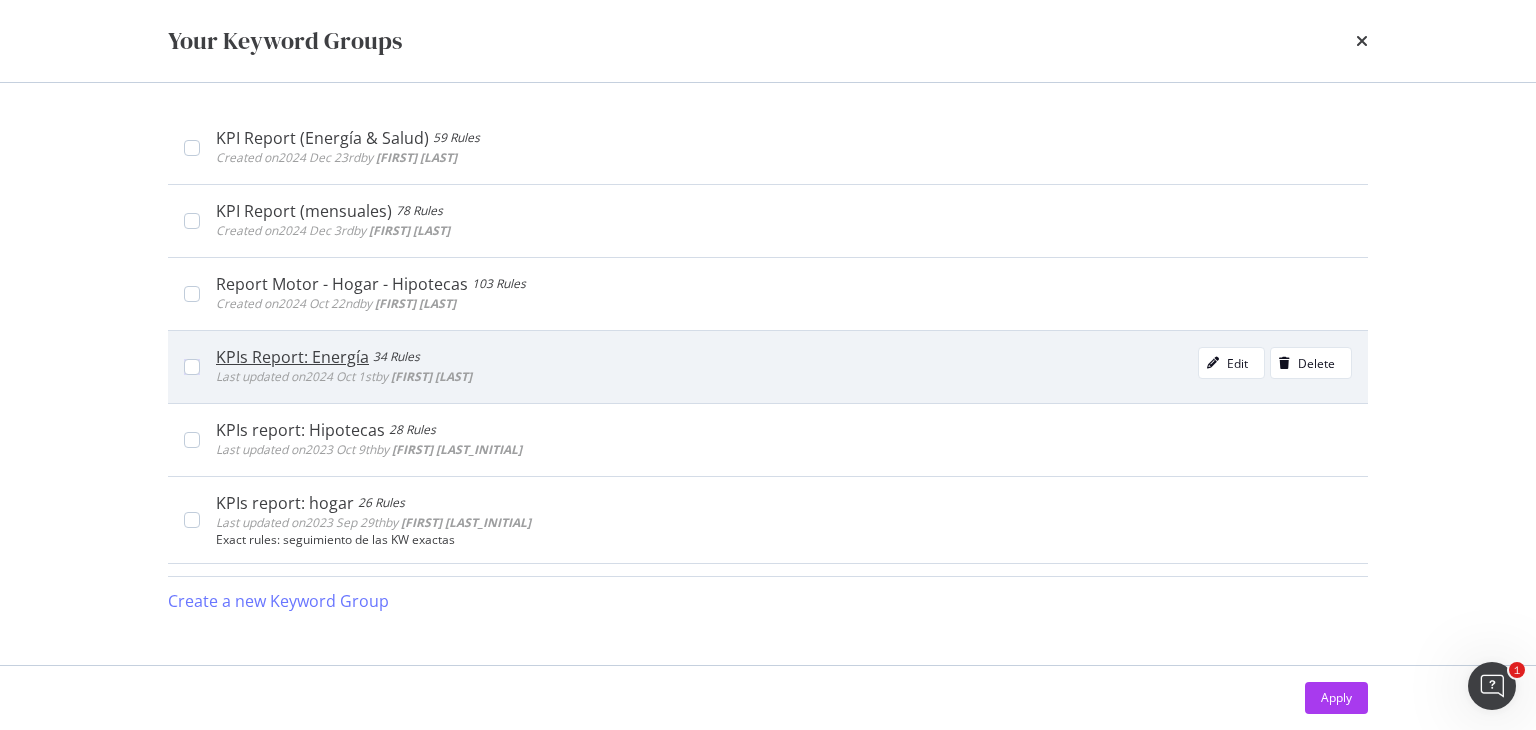 scroll, scrollTop: 677, scrollLeft: 0, axis: vertical 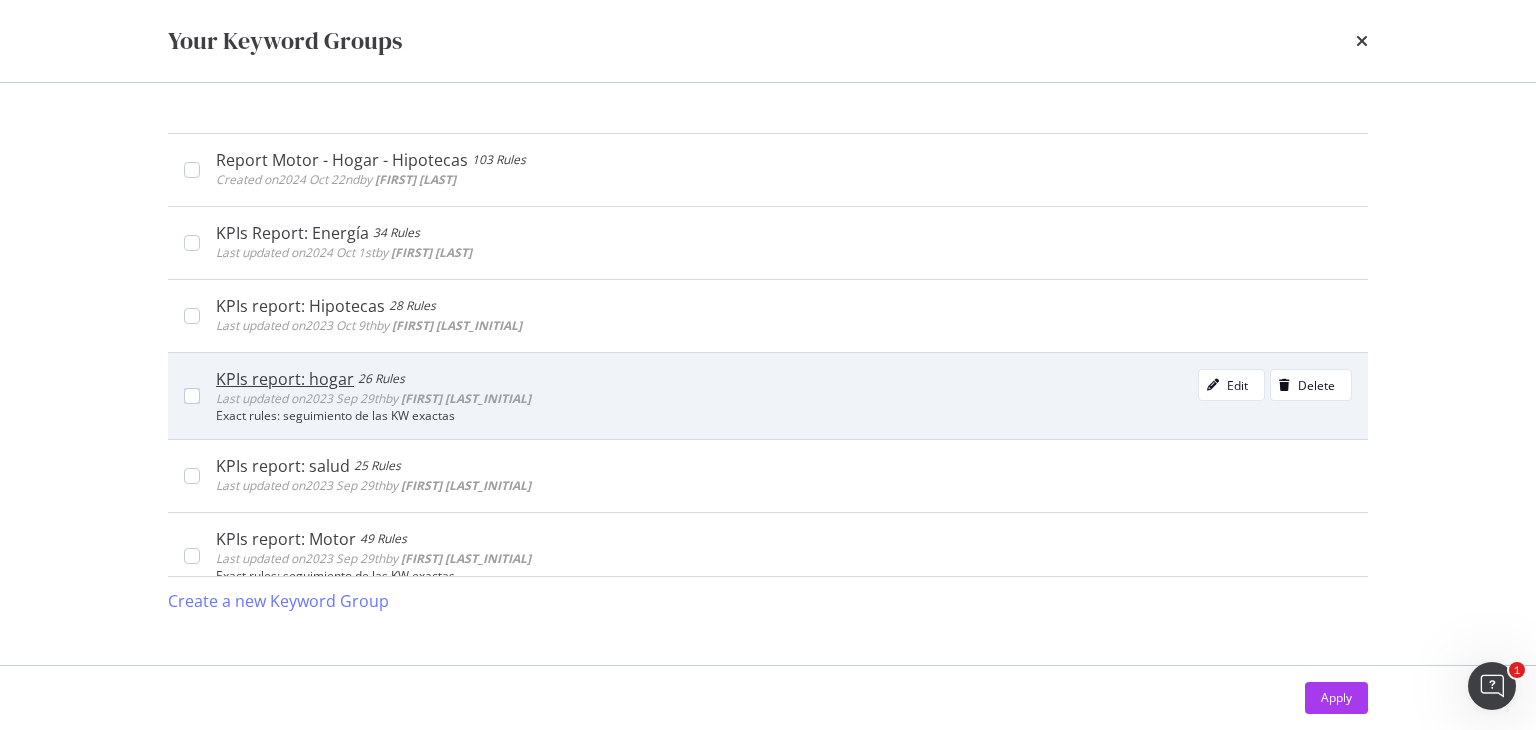 click on "KPIs report: hogar Rules Last updated on [DATE] by [PERSON] Edit Delete Exact rules: seguimiento de las KW exactas" at bounding box center (776, 396) 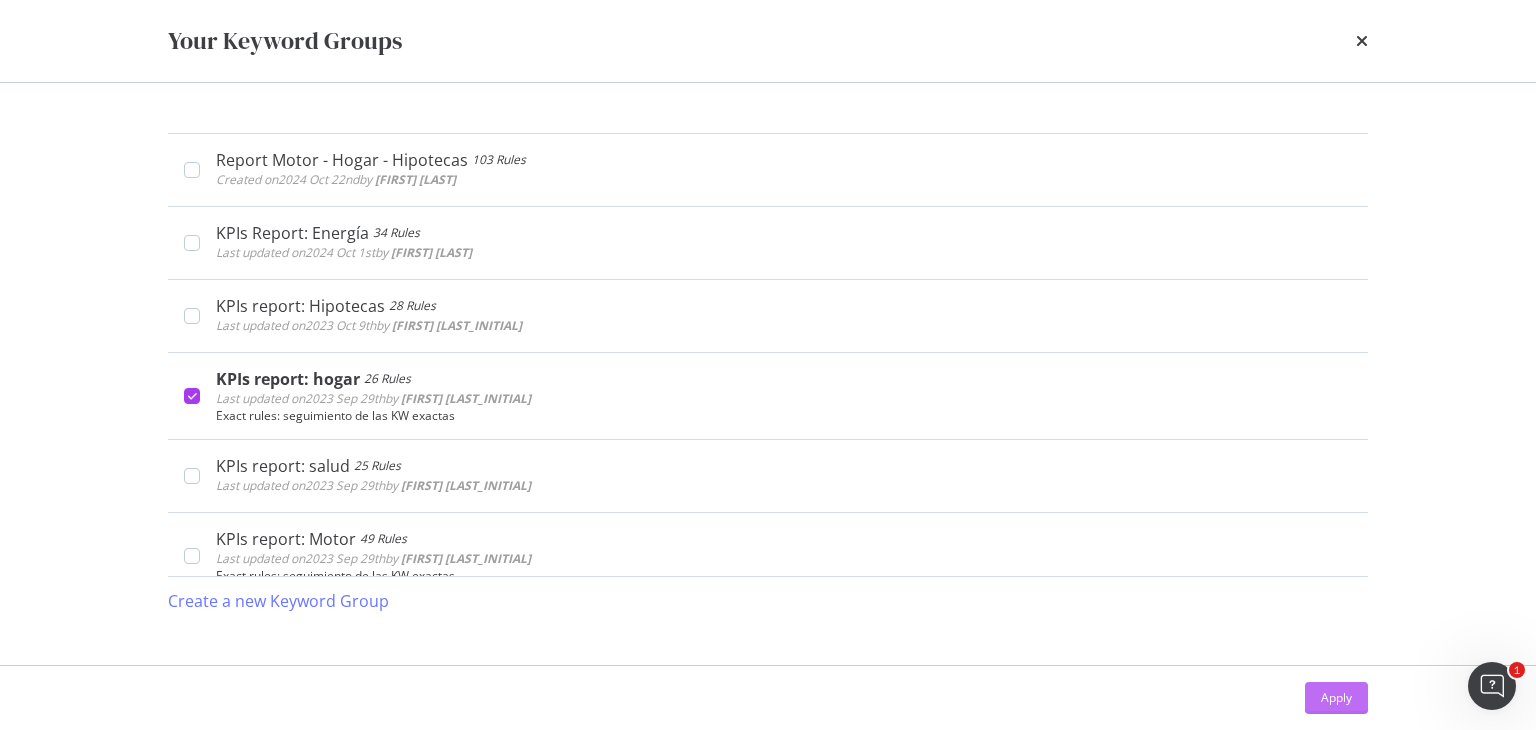 click on "Apply" at bounding box center (1336, 697) 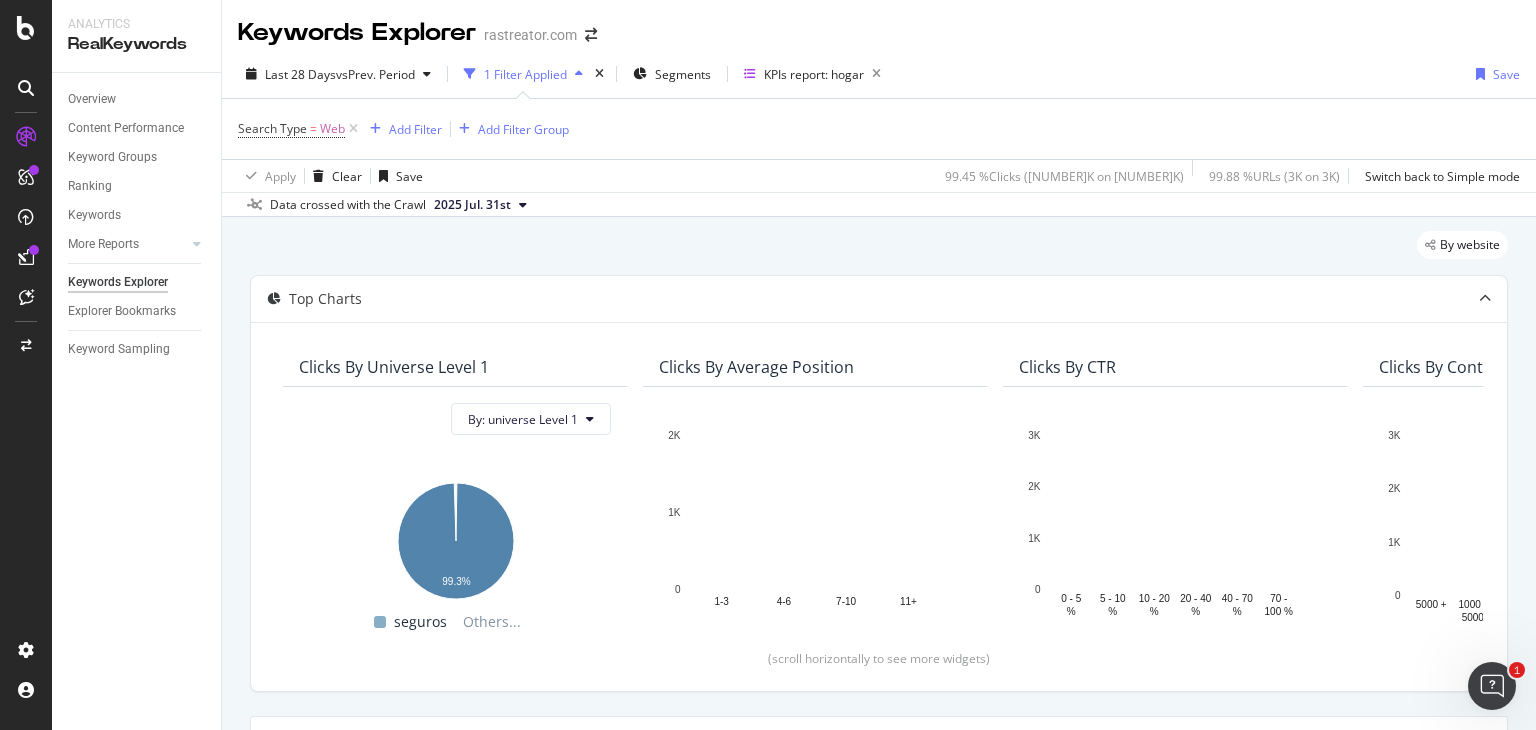 scroll, scrollTop: 432, scrollLeft: 0, axis: vertical 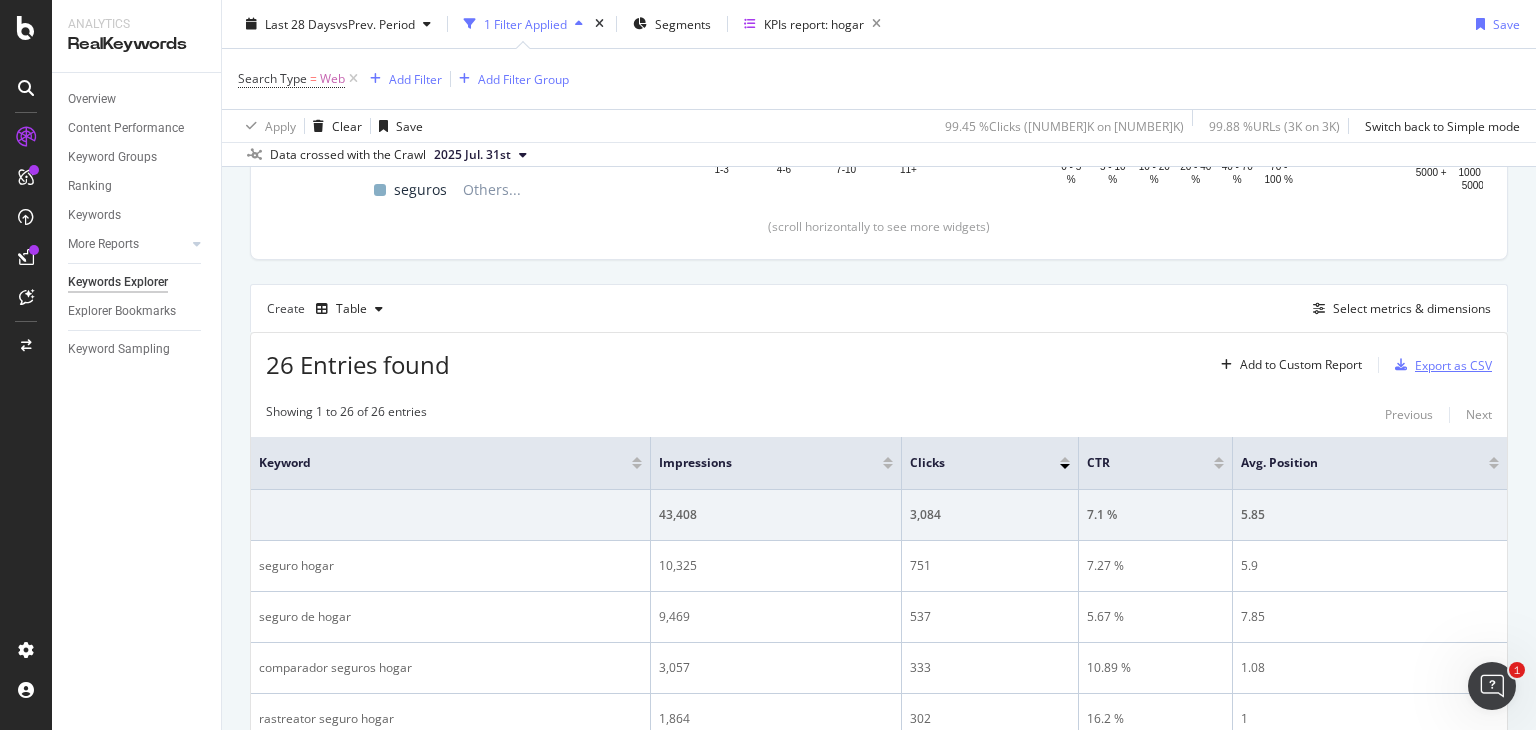 click on "Export as CSV" at bounding box center [1439, 365] 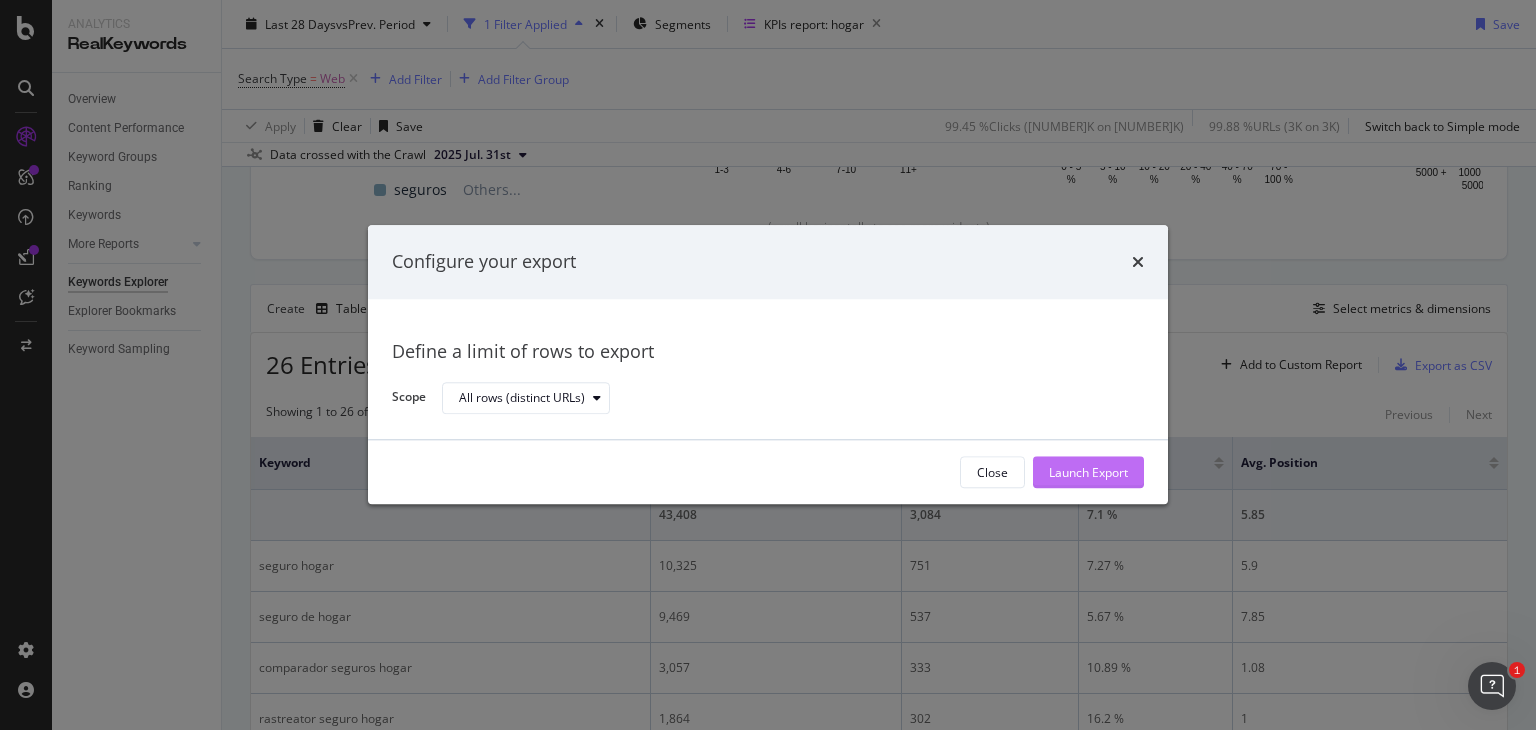click on "Launch Export" at bounding box center (1088, 472) 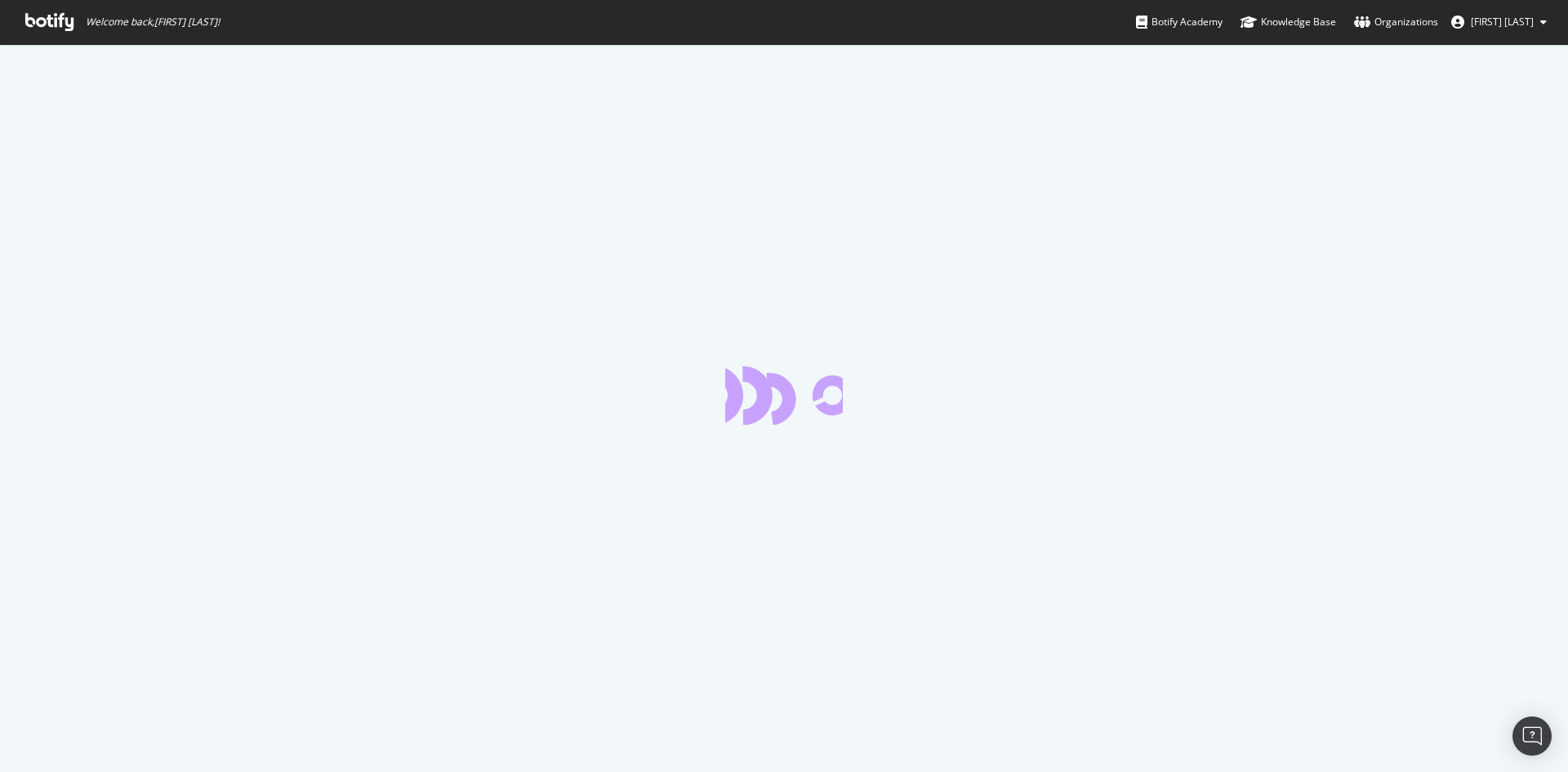 scroll, scrollTop: 0, scrollLeft: 0, axis: both 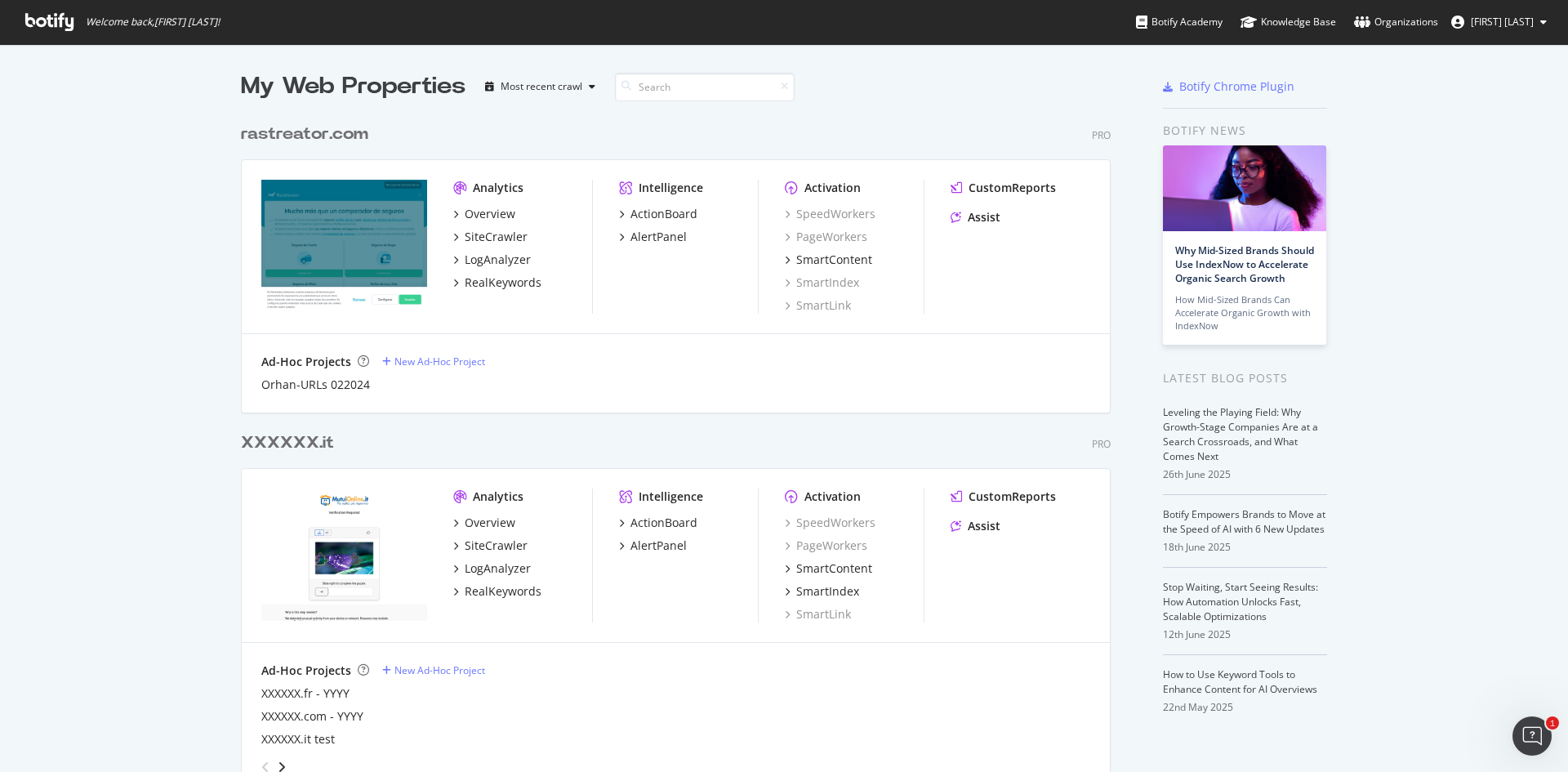click on "rastreator.com" at bounding box center (305, 134) 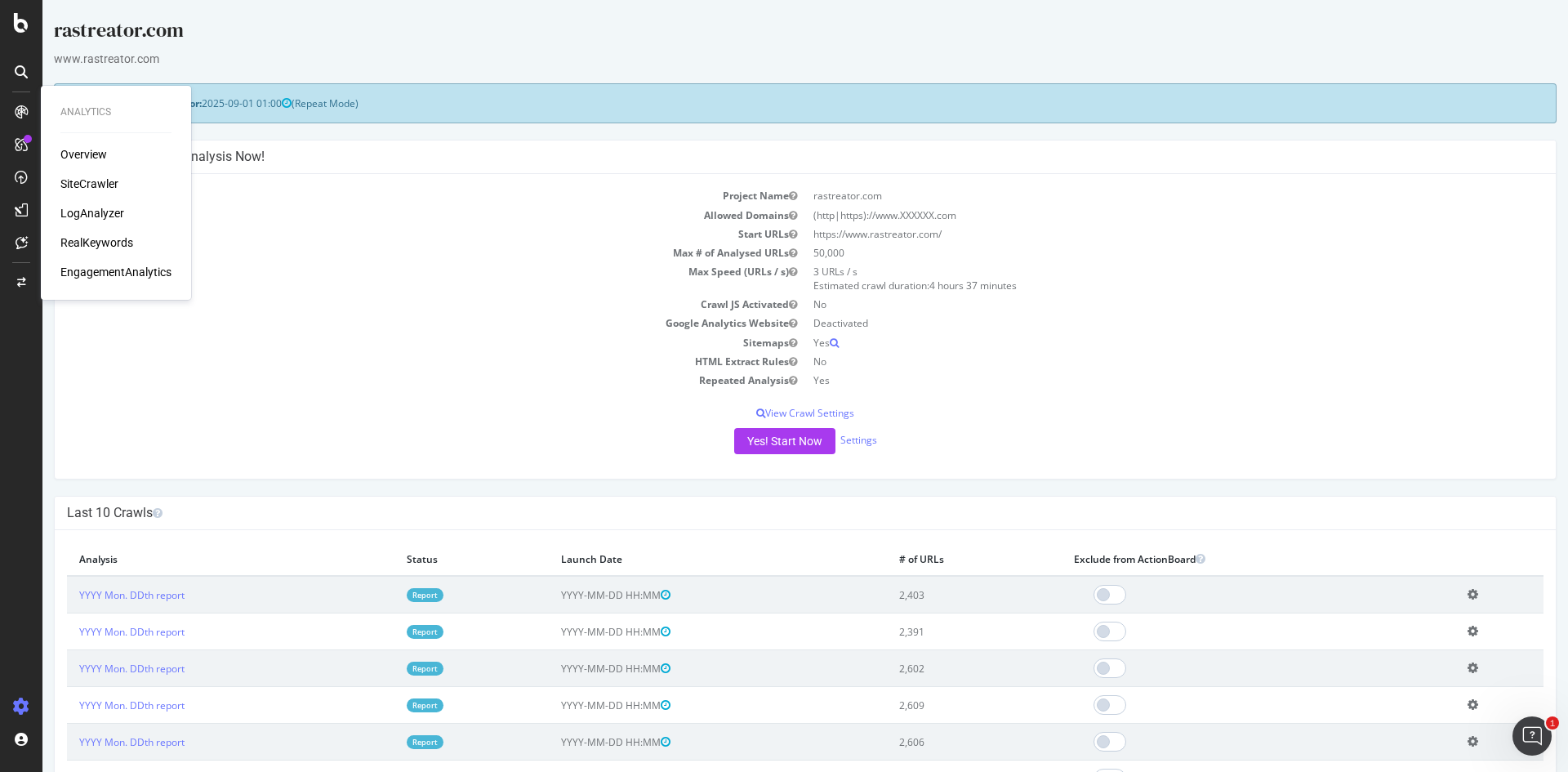 scroll, scrollTop: 0, scrollLeft: 0, axis: both 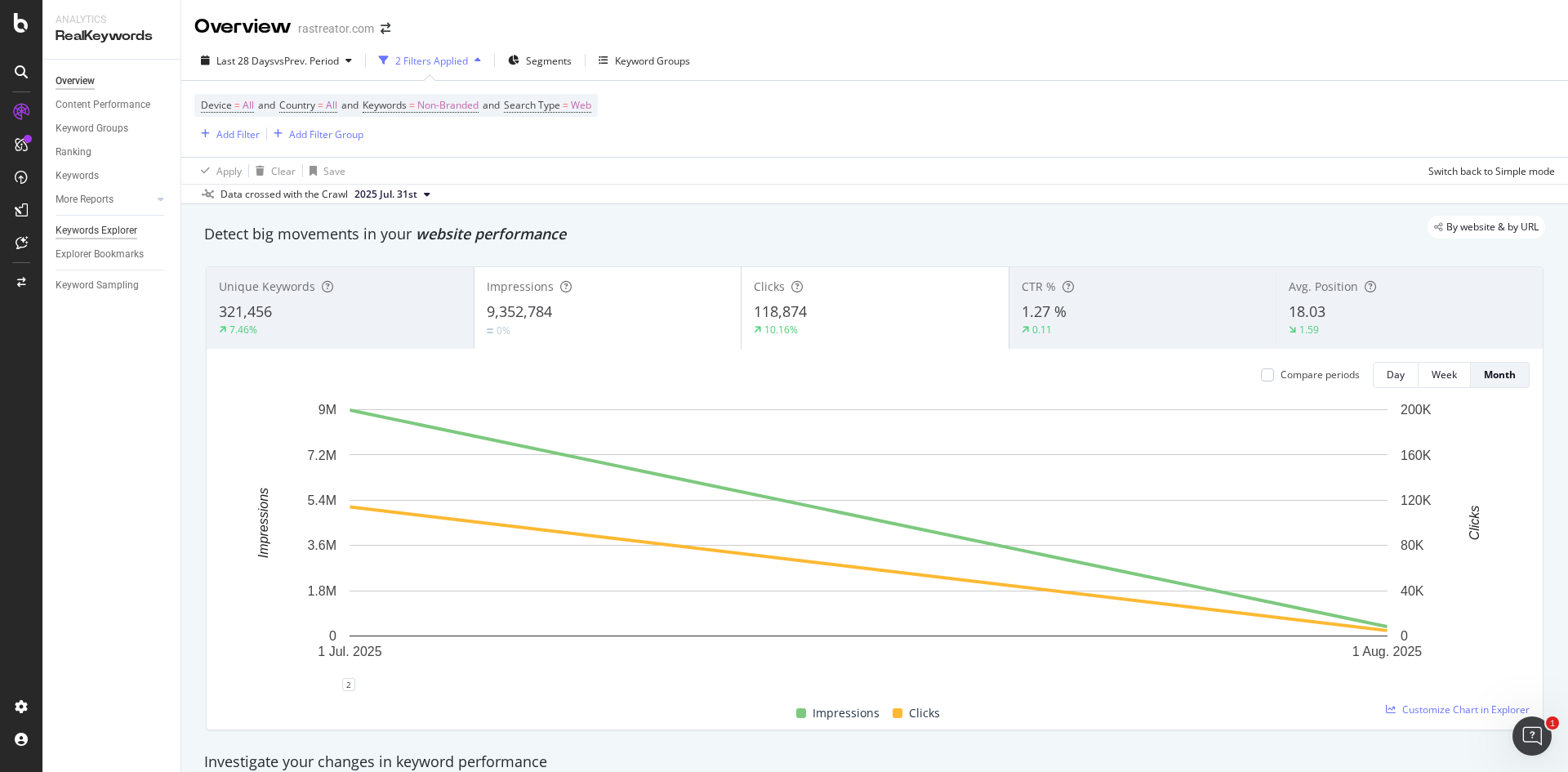 click on "Keywords Explorer" at bounding box center [96, 230] 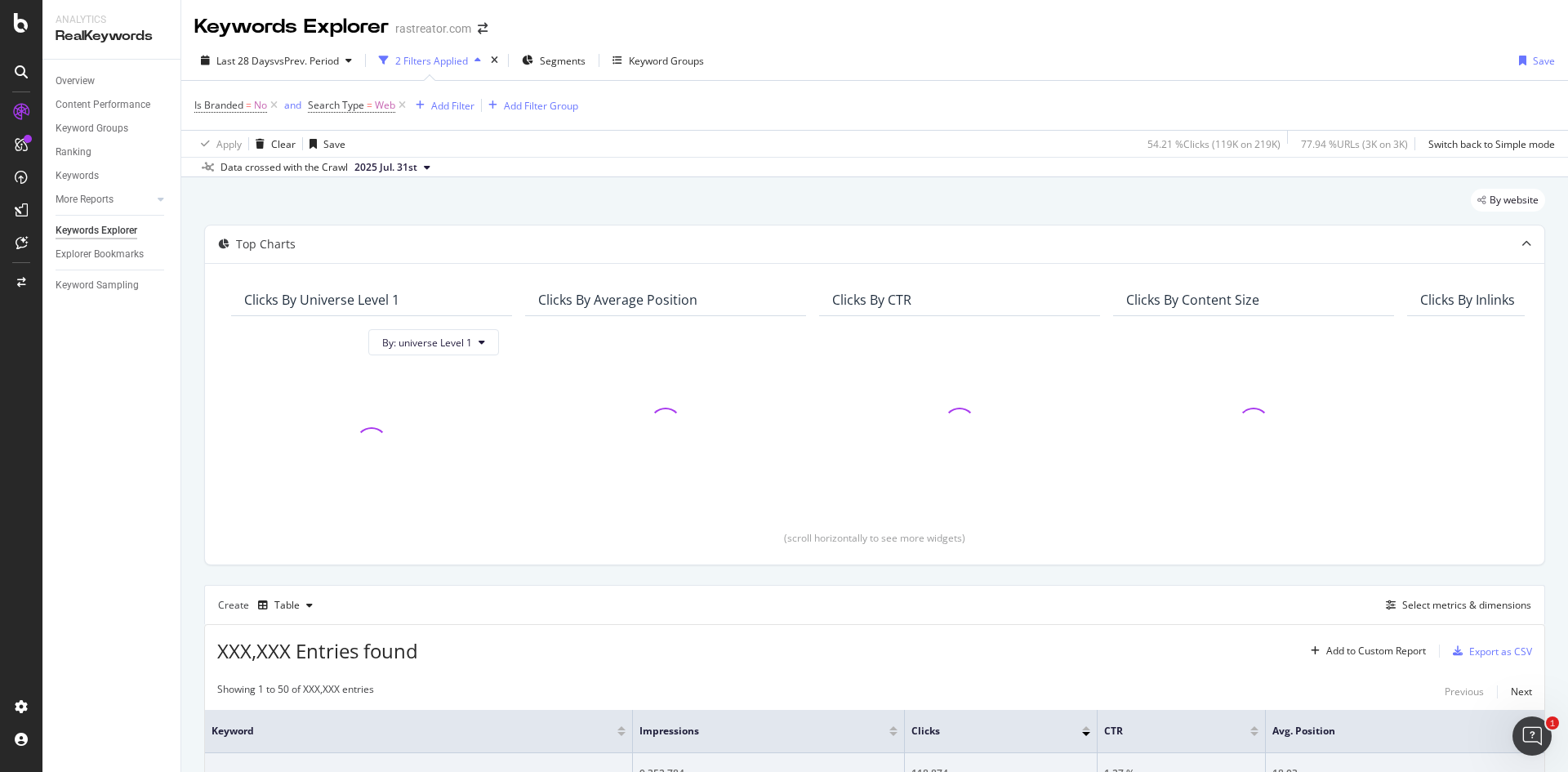 scroll, scrollTop: 123, scrollLeft: 0, axis: vertical 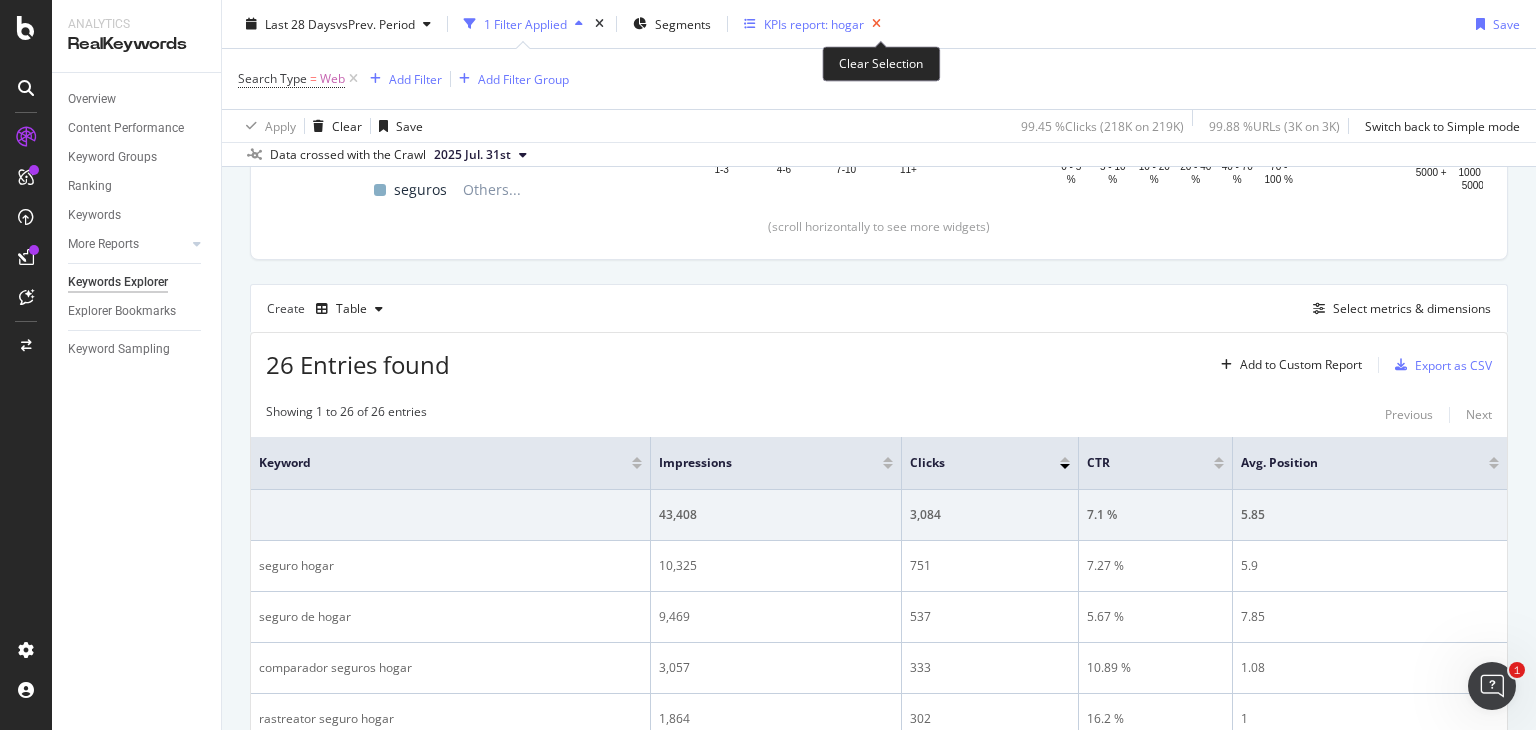 click at bounding box center [876, 24] 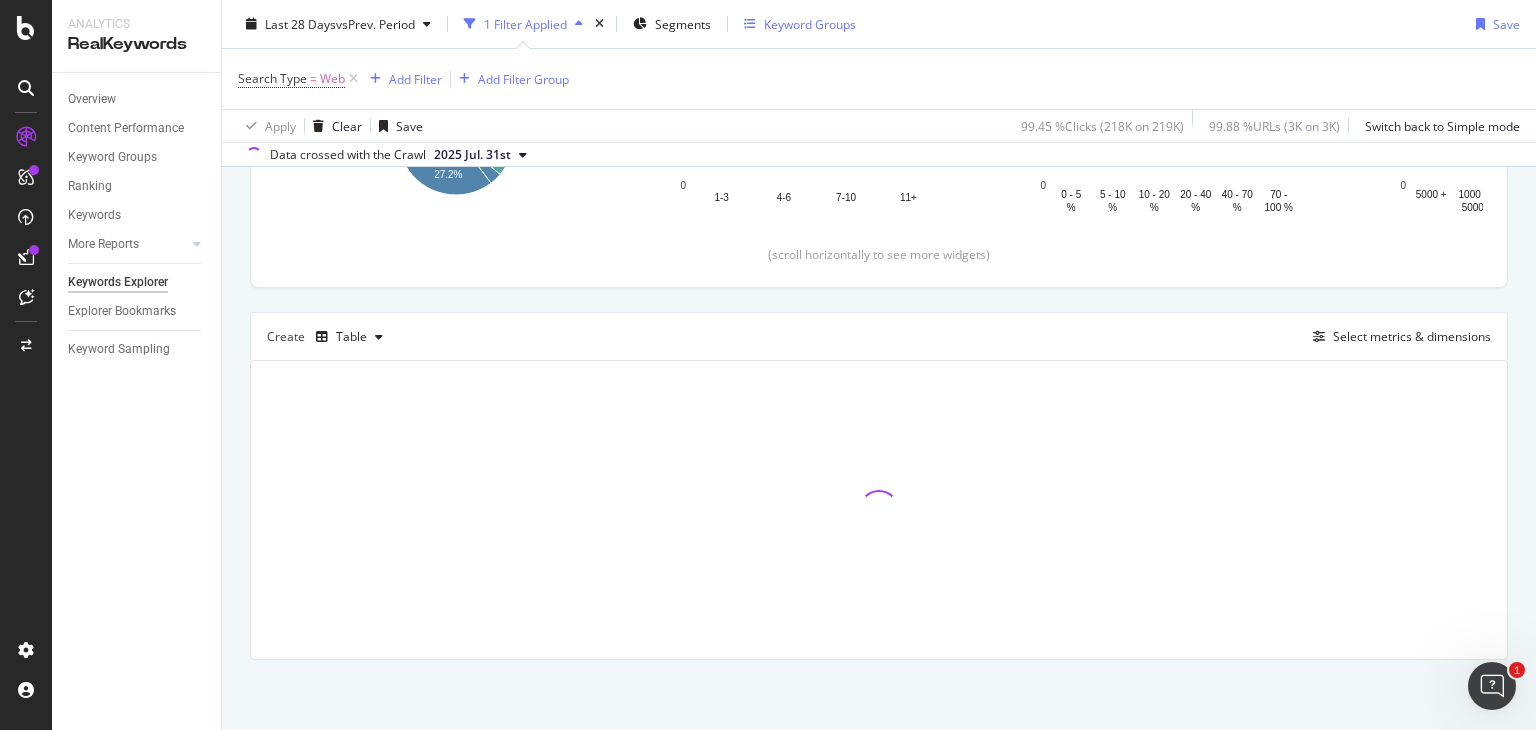 scroll, scrollTop: 403, scrollLeft: 0, axis: vertical 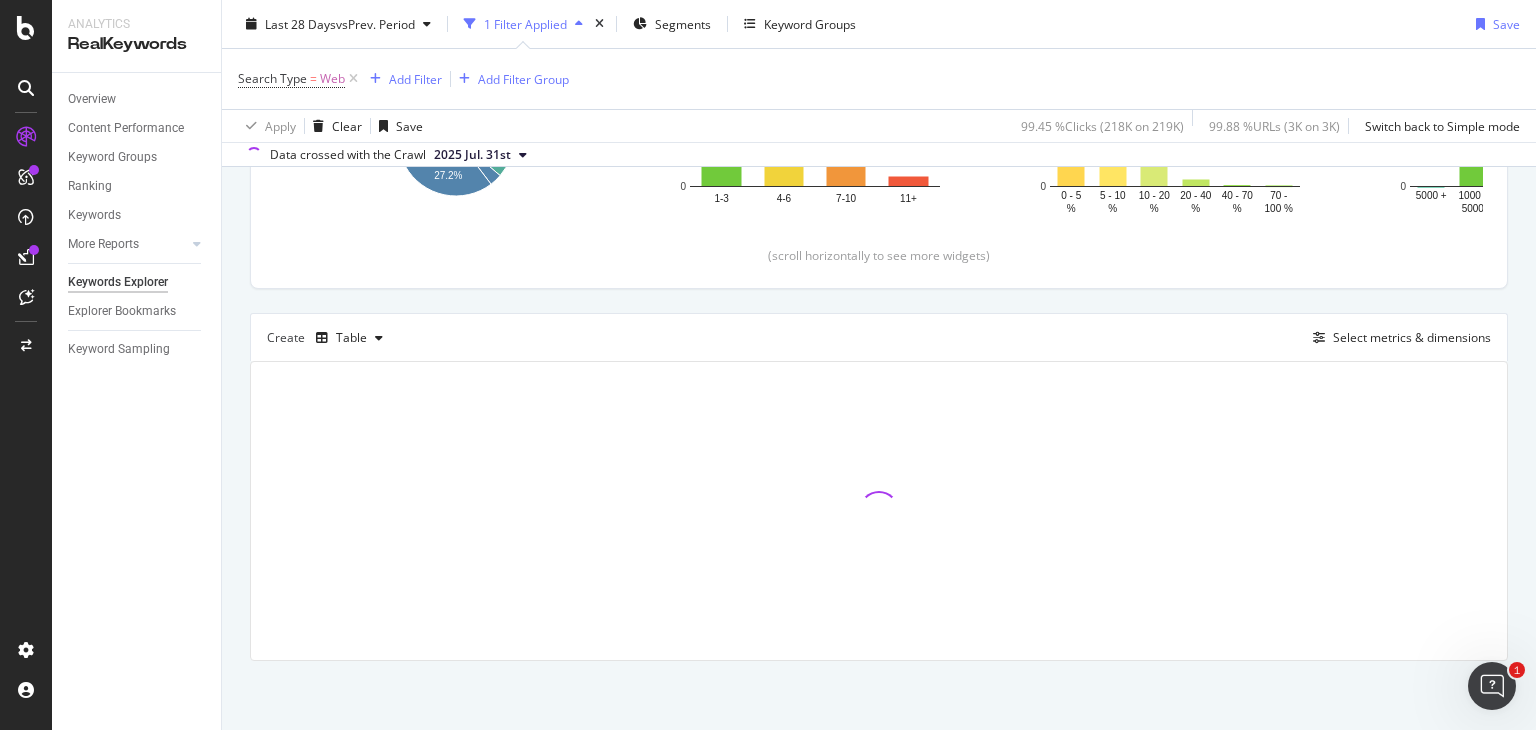 click on "Keyword Groups" at bounding box center (810, 23) 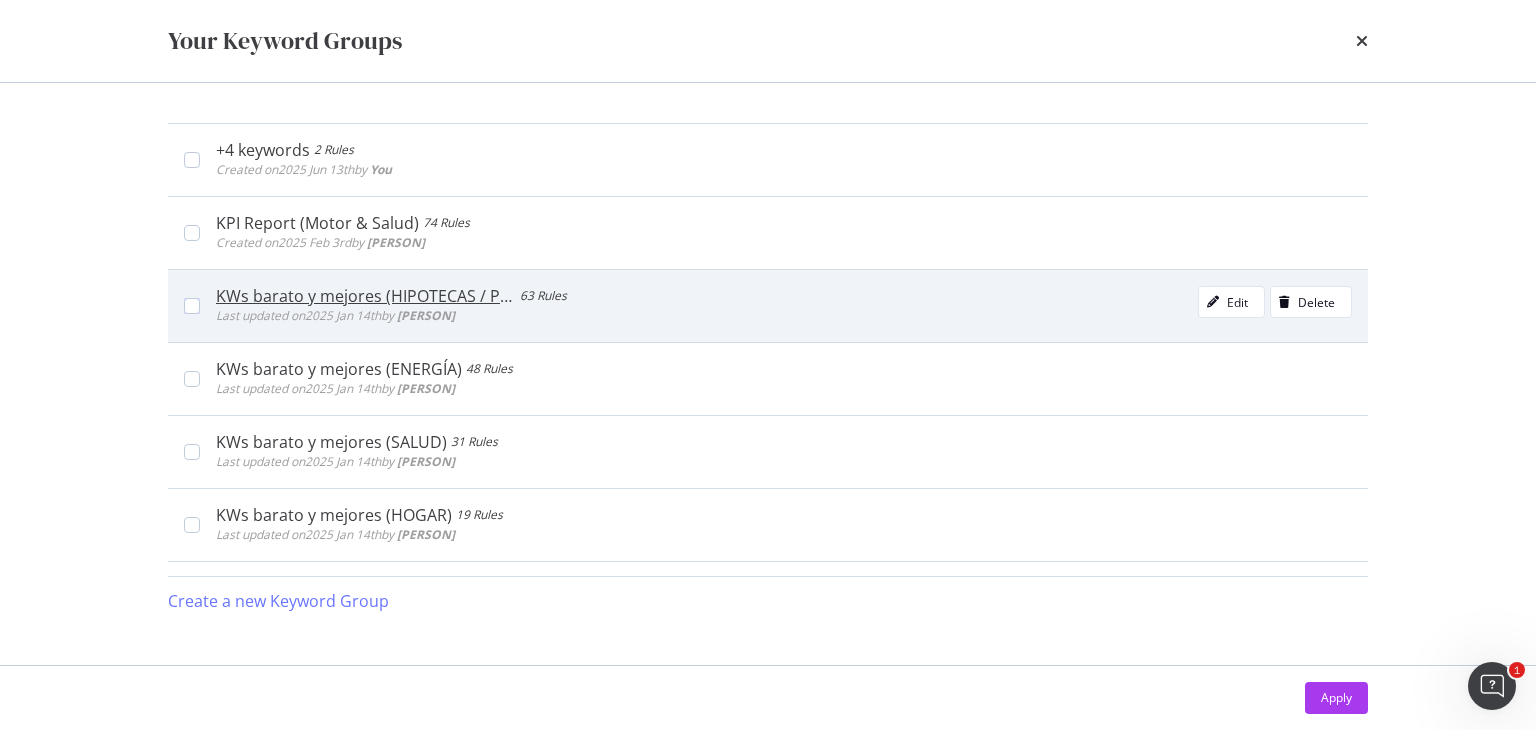 type 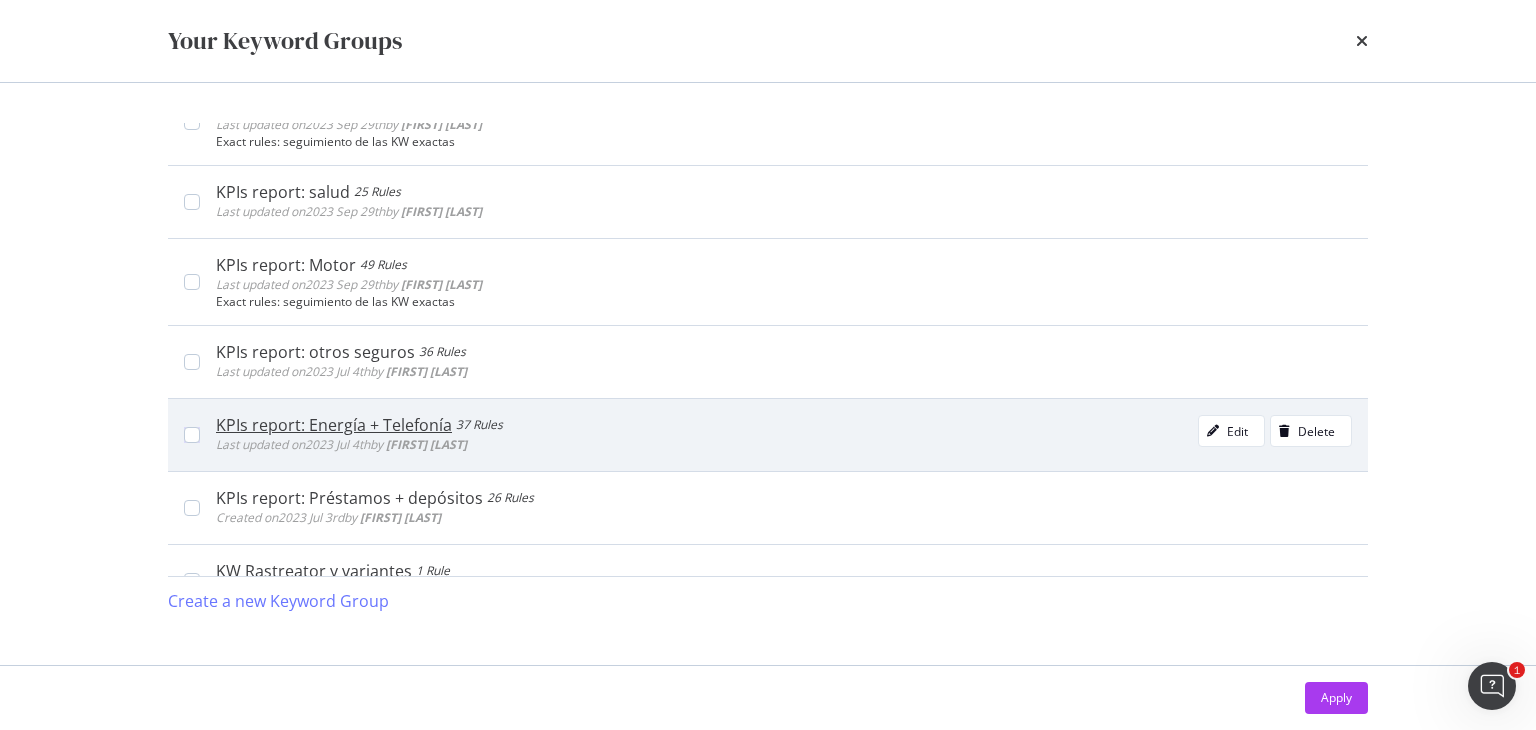scroll, scrollTop: 991, scrollLeft: 0, axis: vertical 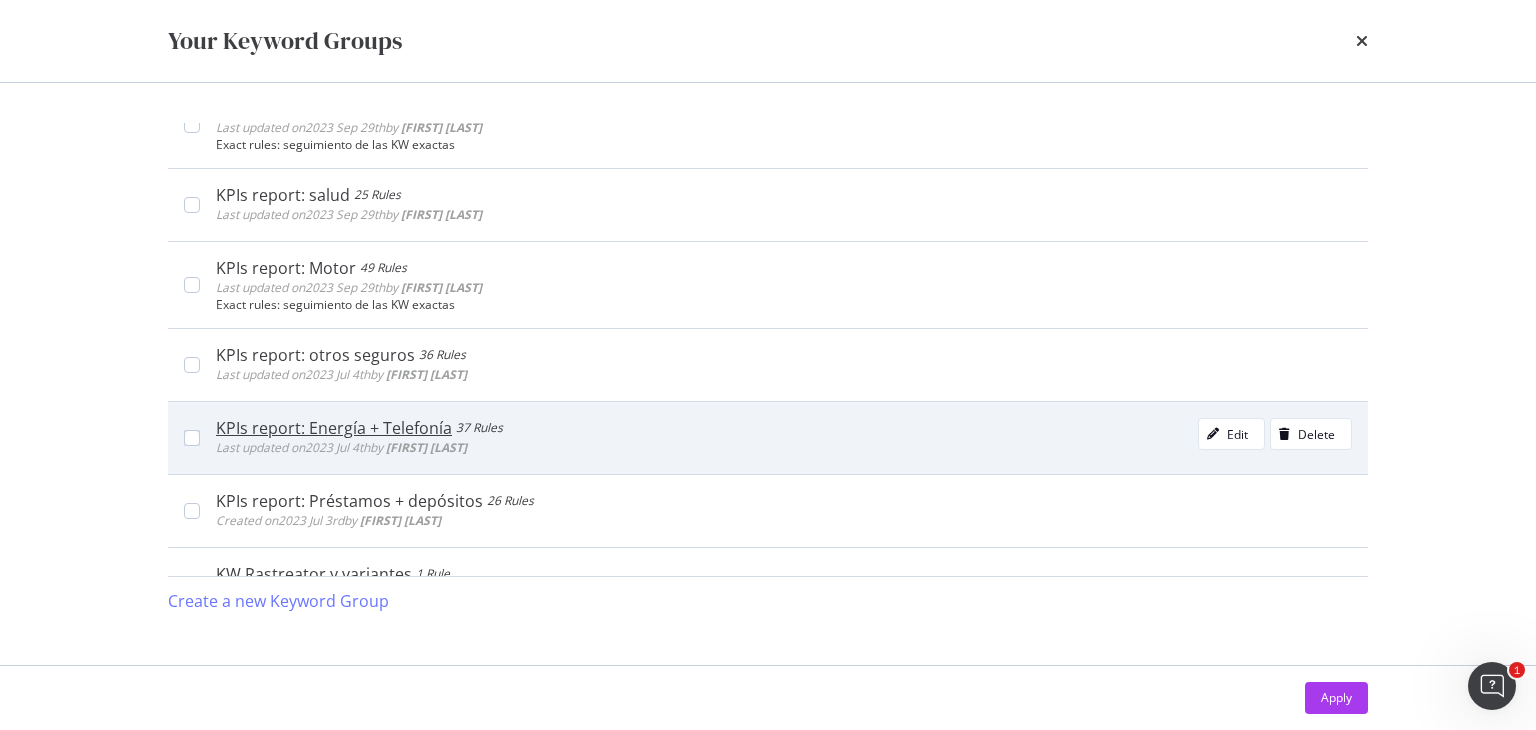 click on "KPIs report: Energía + Telefonía 37 Rules Last updated on  2023 Jul 4th  by   Emmeline H Edit Delete" at bounding box center (776, 438) 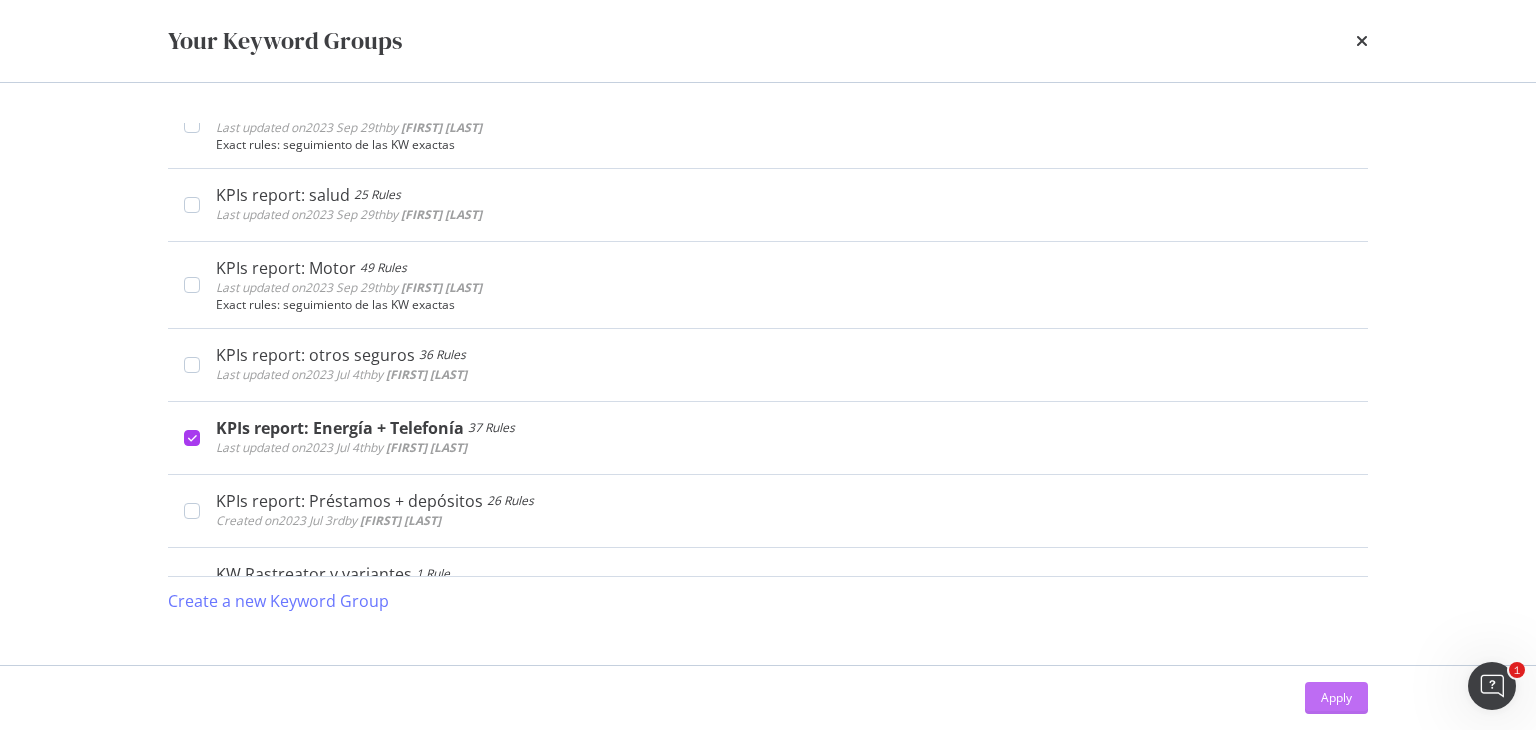 click on "Apply" at bounding box center [1336, 697] 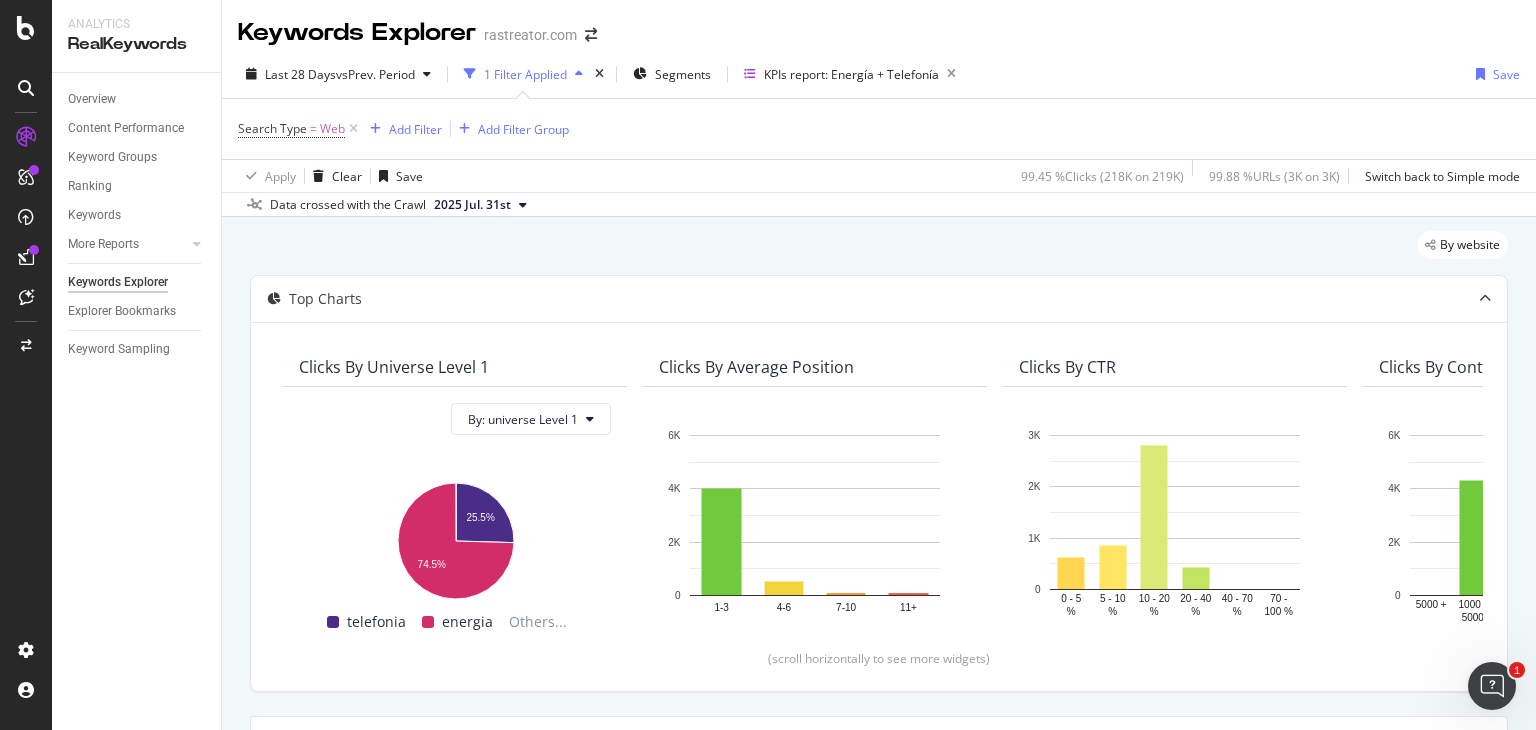 scroll, scrollTop: 403, scrollLeft: 0, axis: vertical 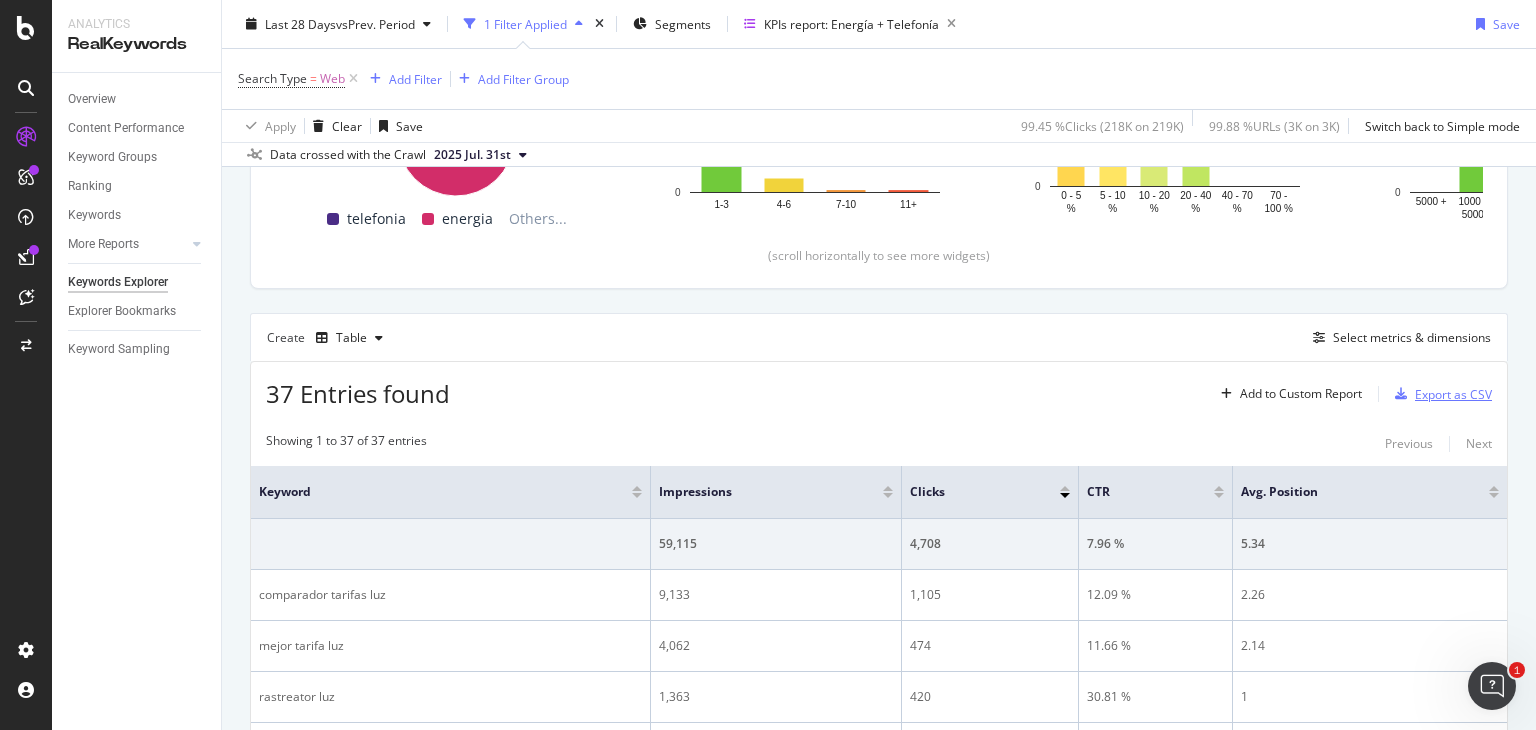 click on "Export as CSV" at bounding box center (1453, 394) 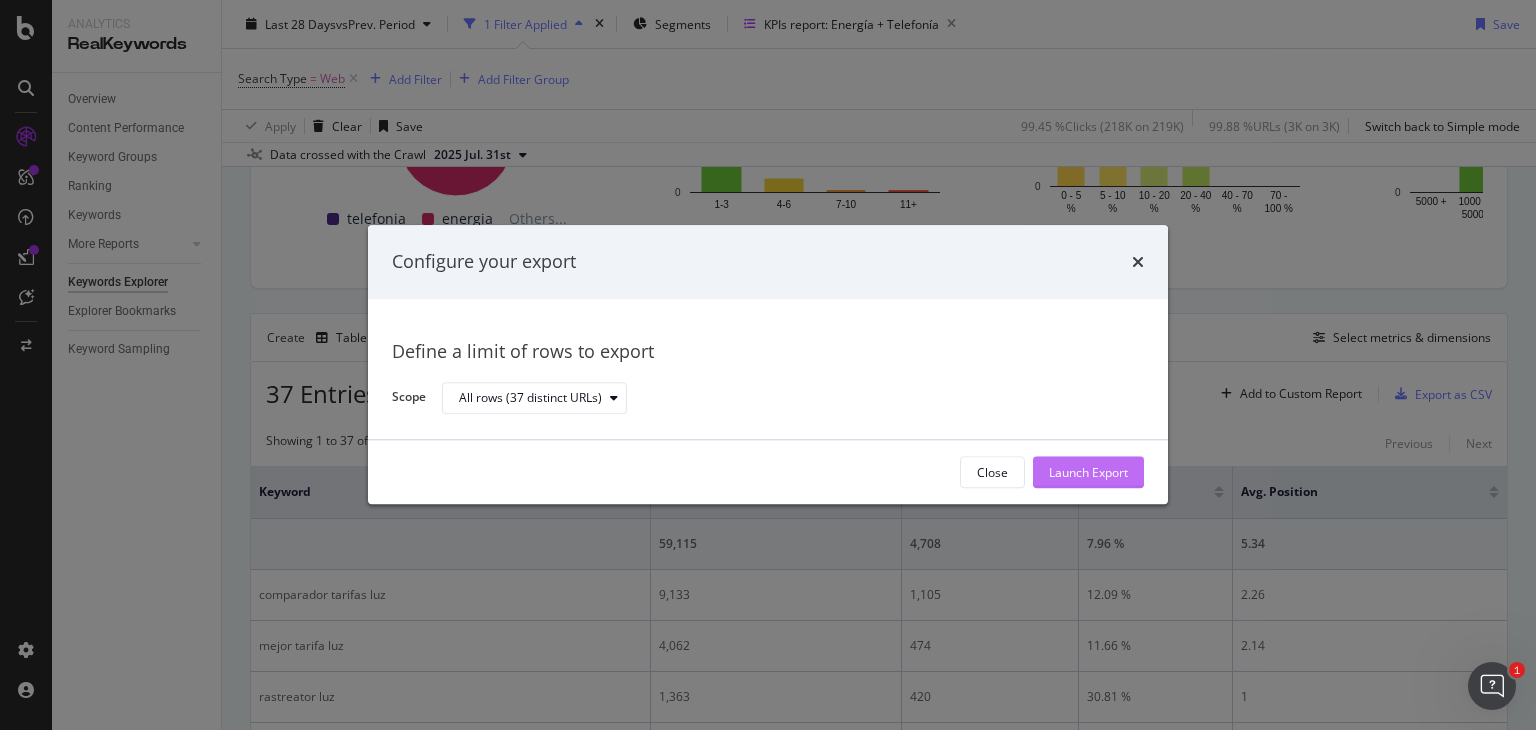 click on "Launch Export" at bounding box center (1088, 472) 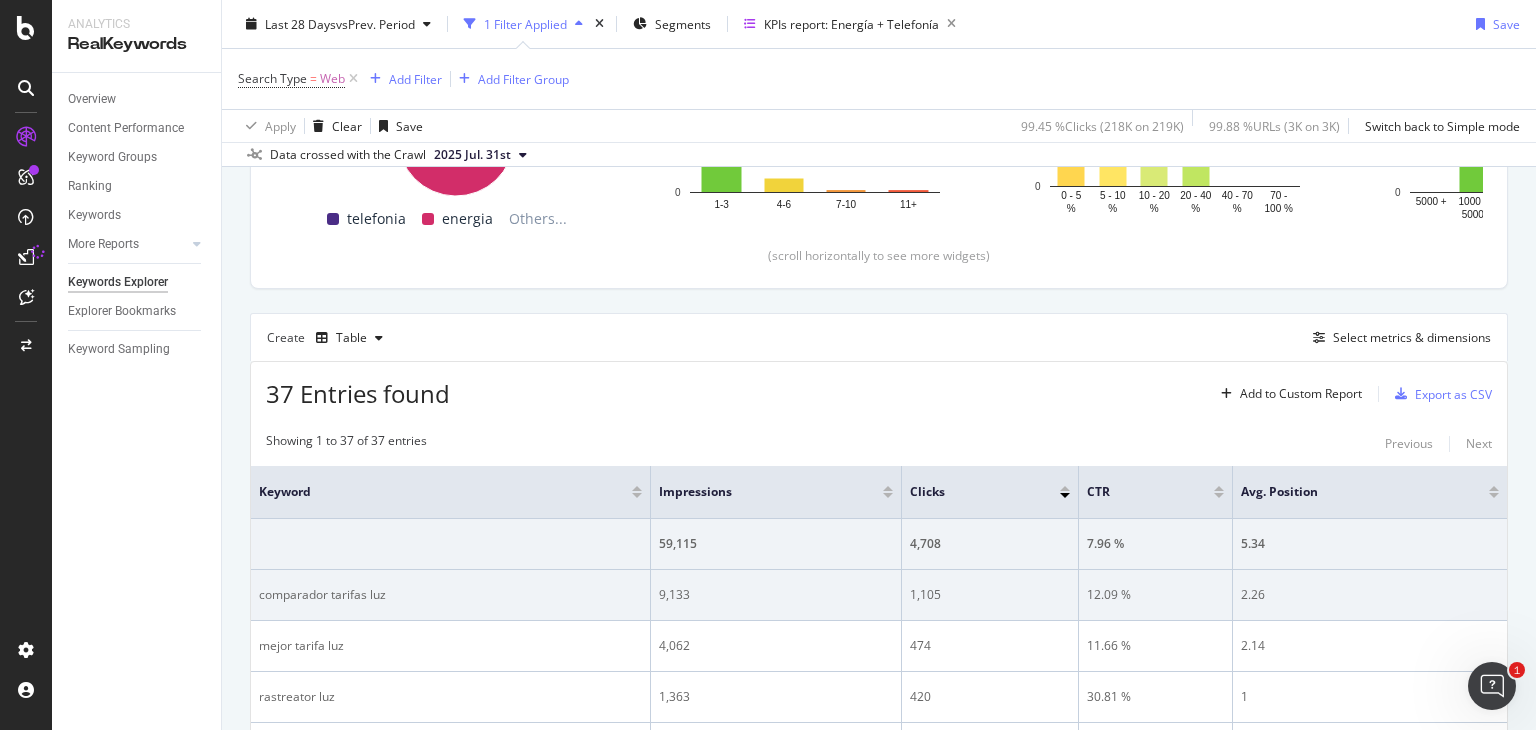 scroll, scrollTop: 0, scrollLeft: 0, axis: both 